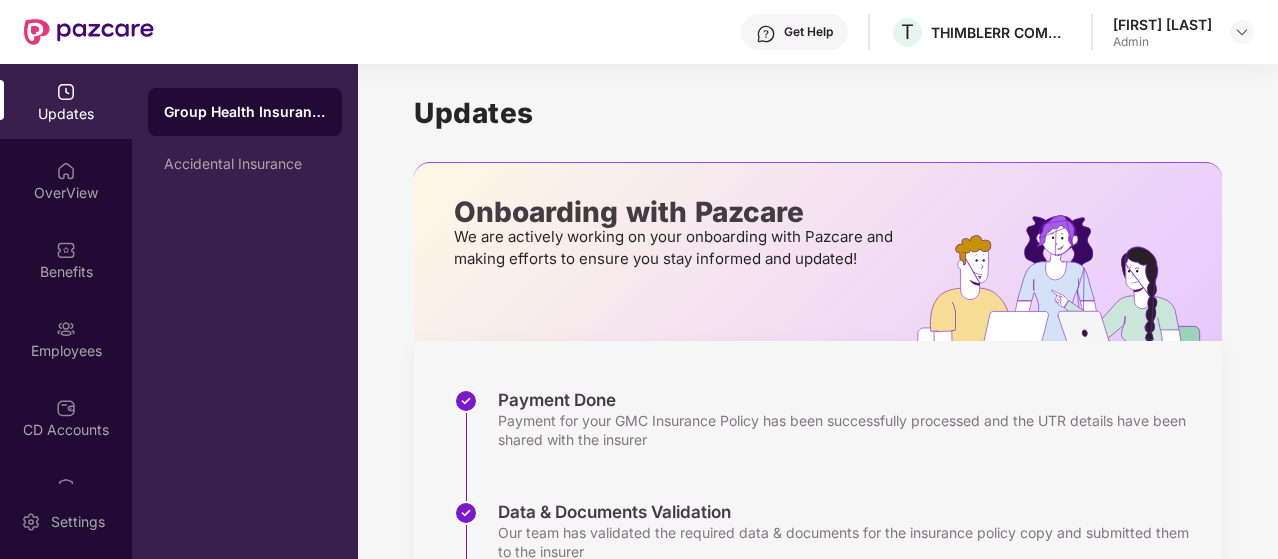 scroll, scrollTop: 0, scrollLeft: 0, axis: both 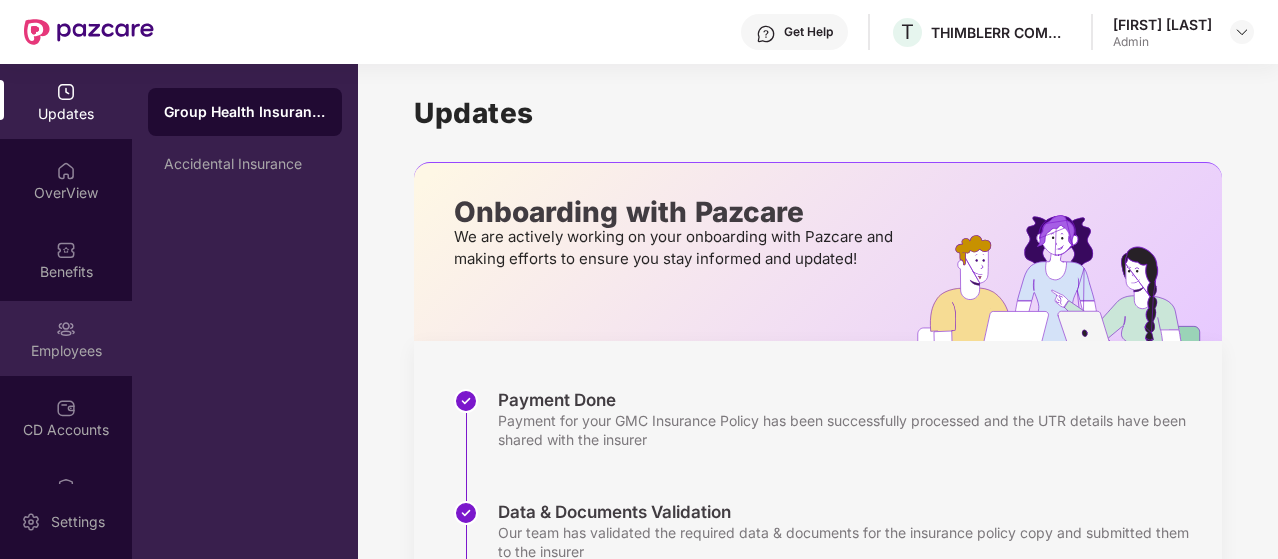 click on "Employees" at bounding box center [66, 351] 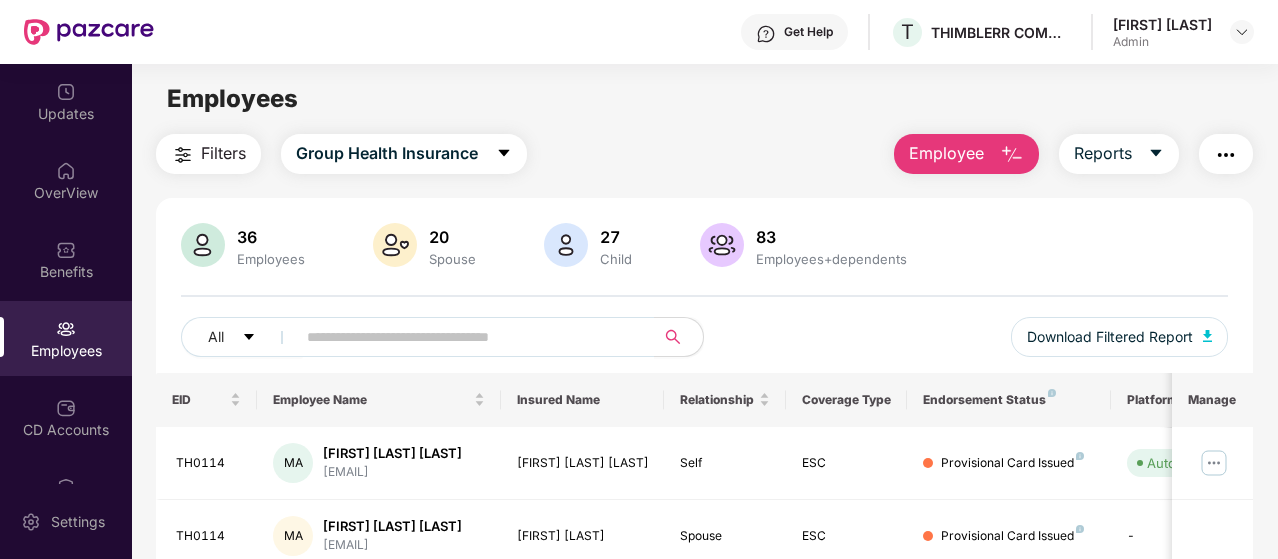 click on "Employee" at bounding box center (966, 154) 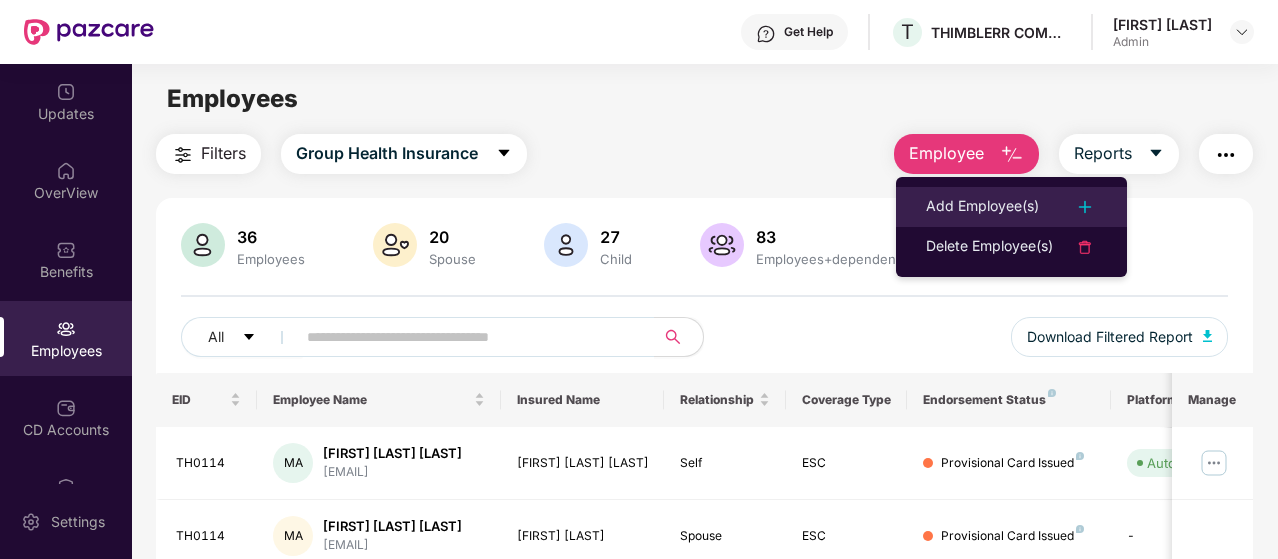 click on "Add Employee(s)" at bounding box center [982, 207] 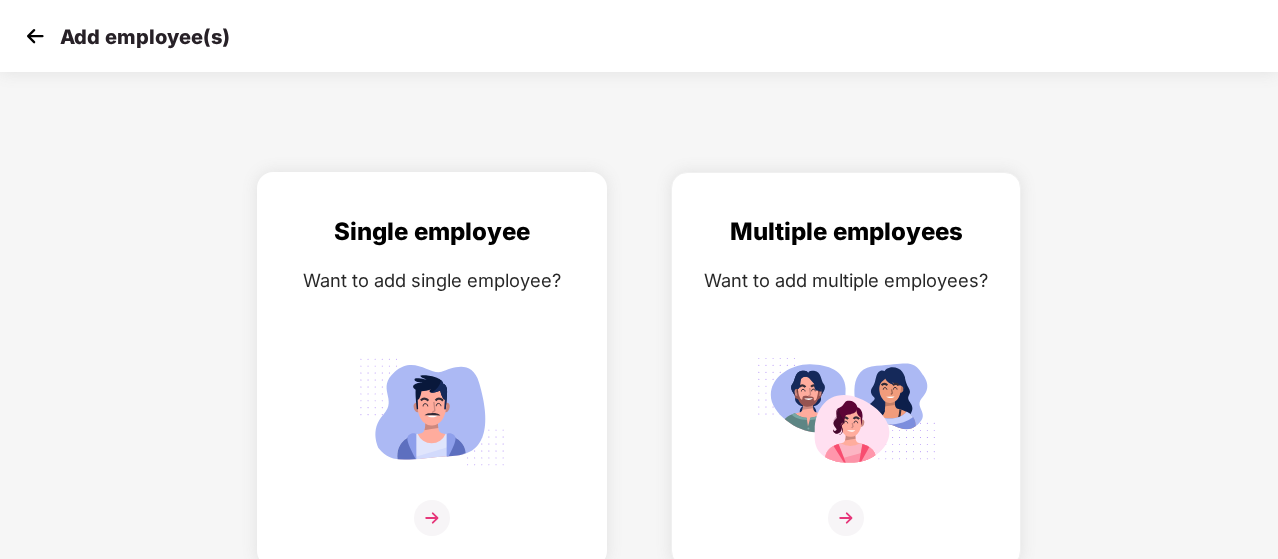 click on "Want to add single employee?" at bounding box center [432, 280] 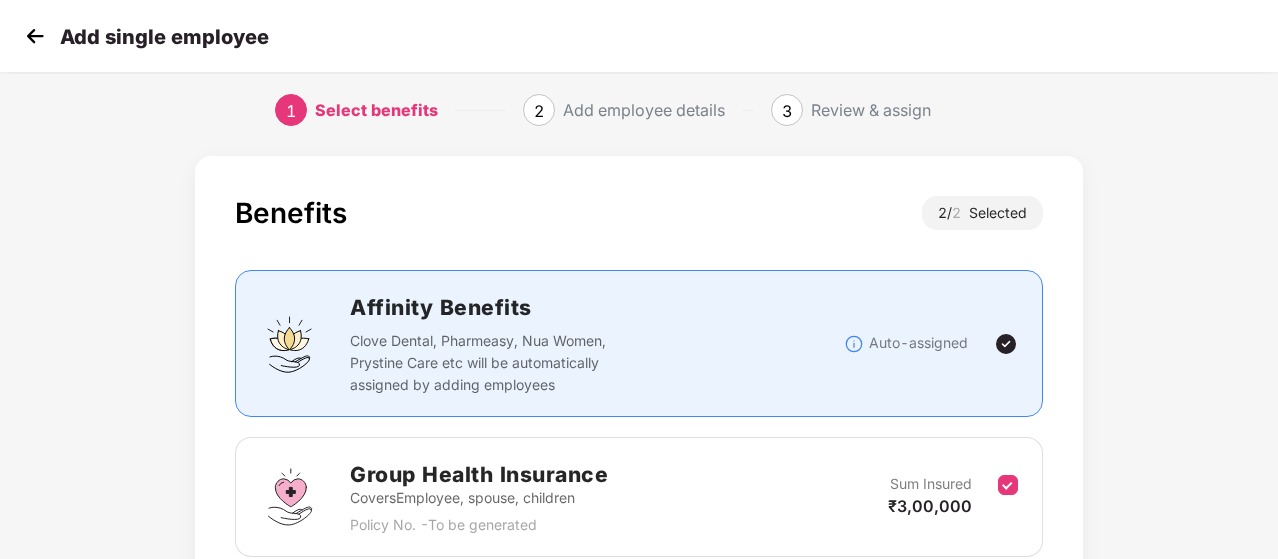 scroll, scrollTop: 0, scrollLeft: 0, axis: both 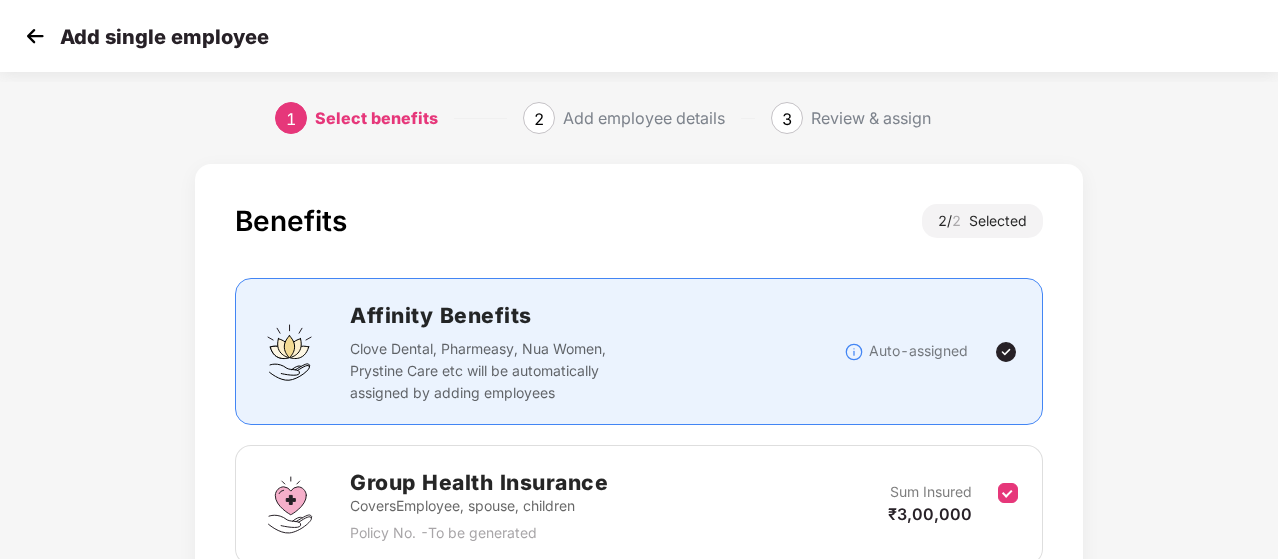 click at bounding box center (35, 36) 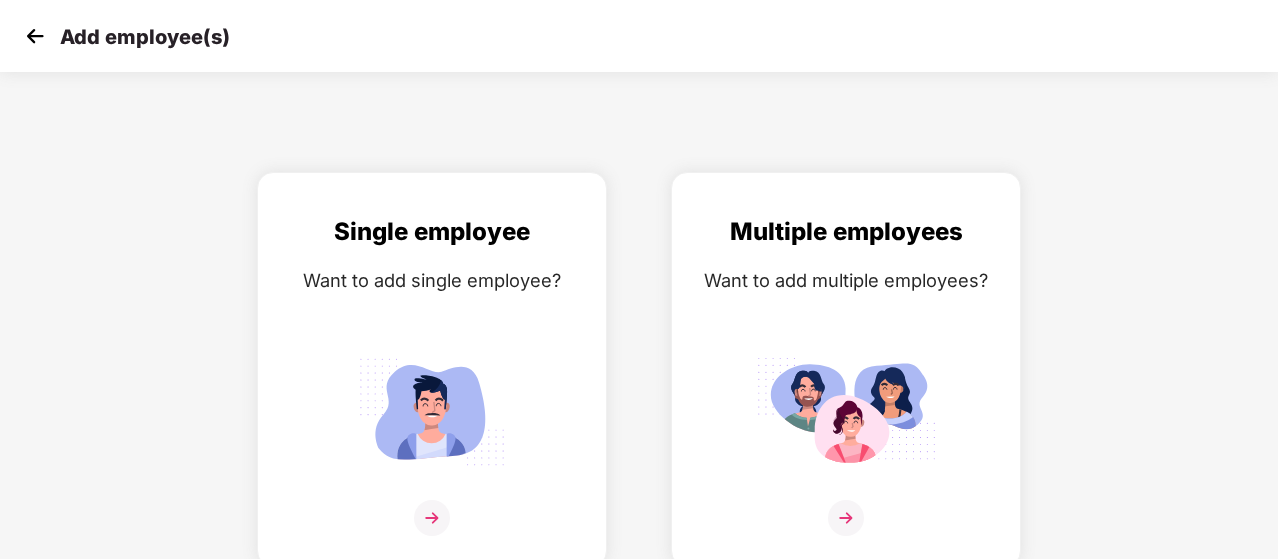 click at bounding box center [35, 36] 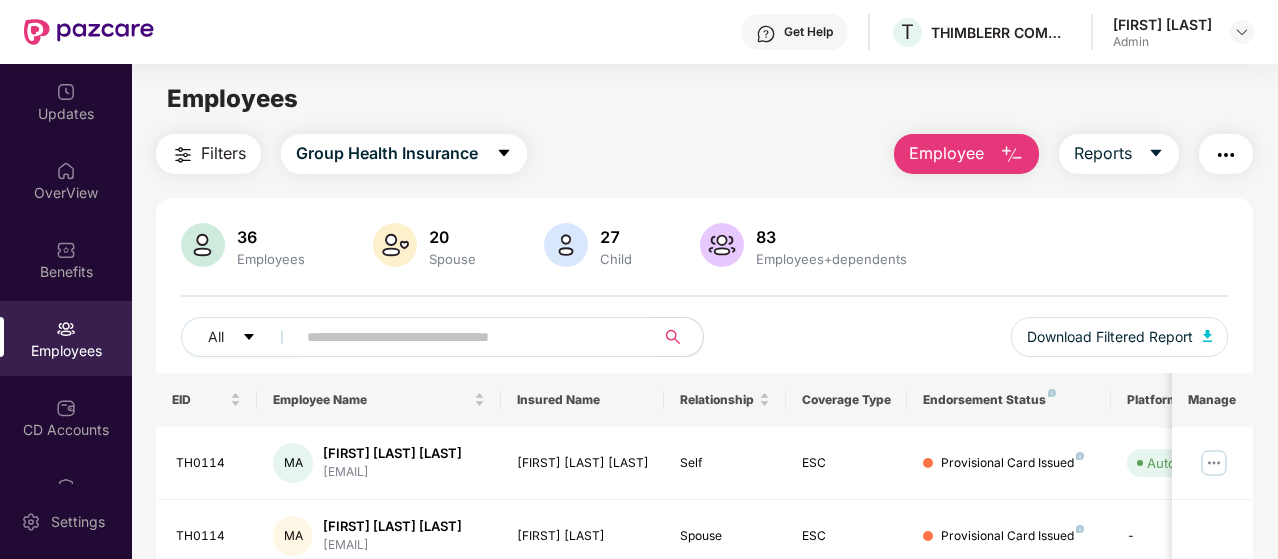 click at bounding box center [1012, 155] 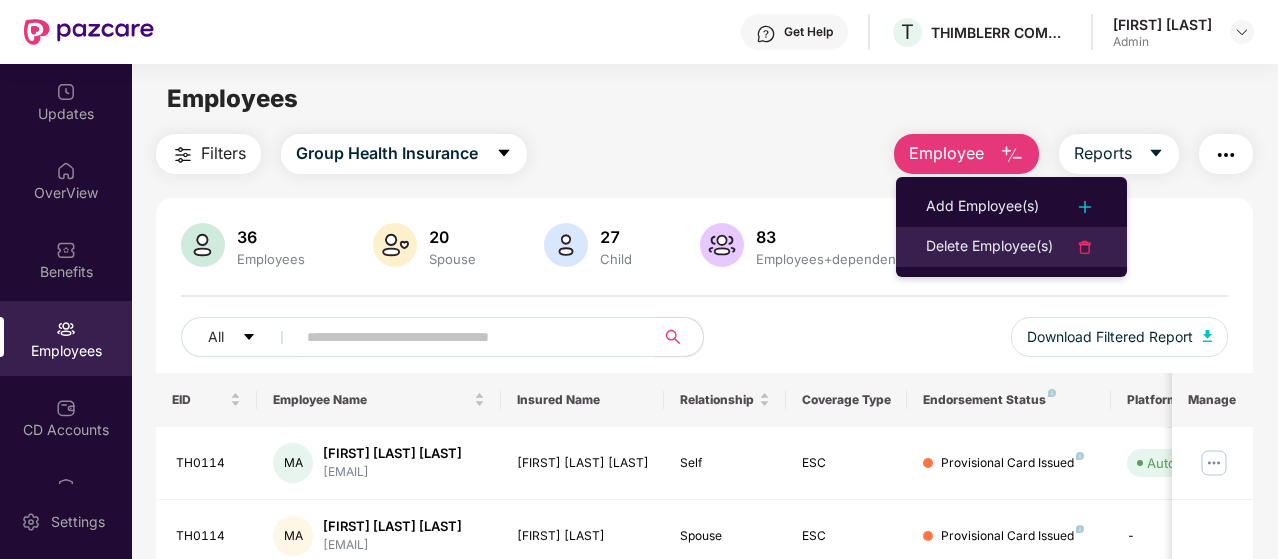 click on "Delete Employee(s)" at bounding box center (989, 247) 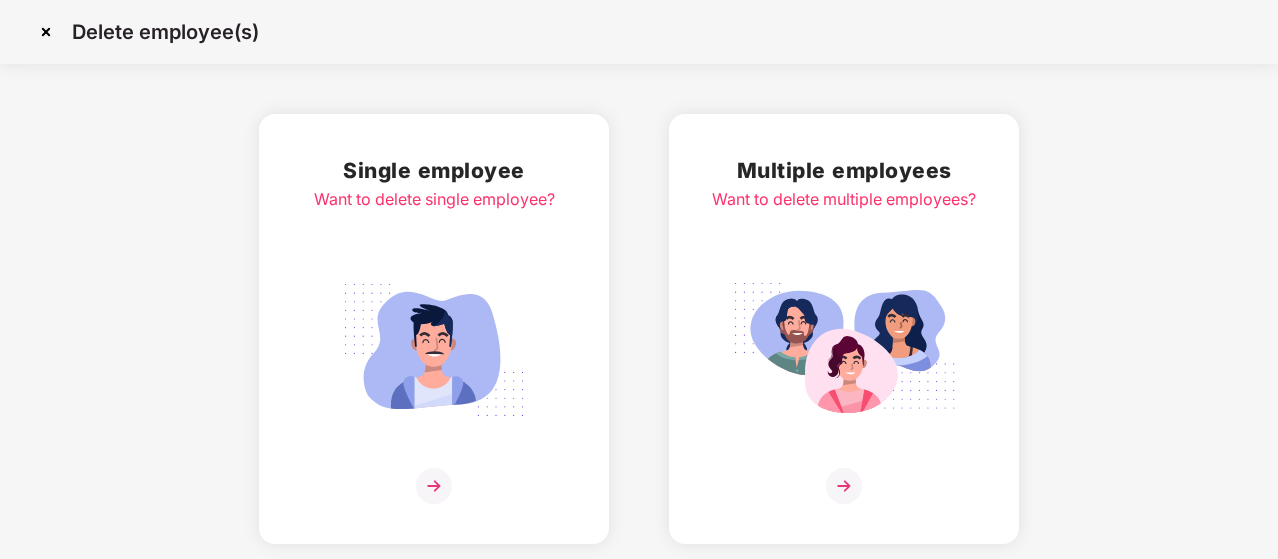click at bounding box center [434, 350] 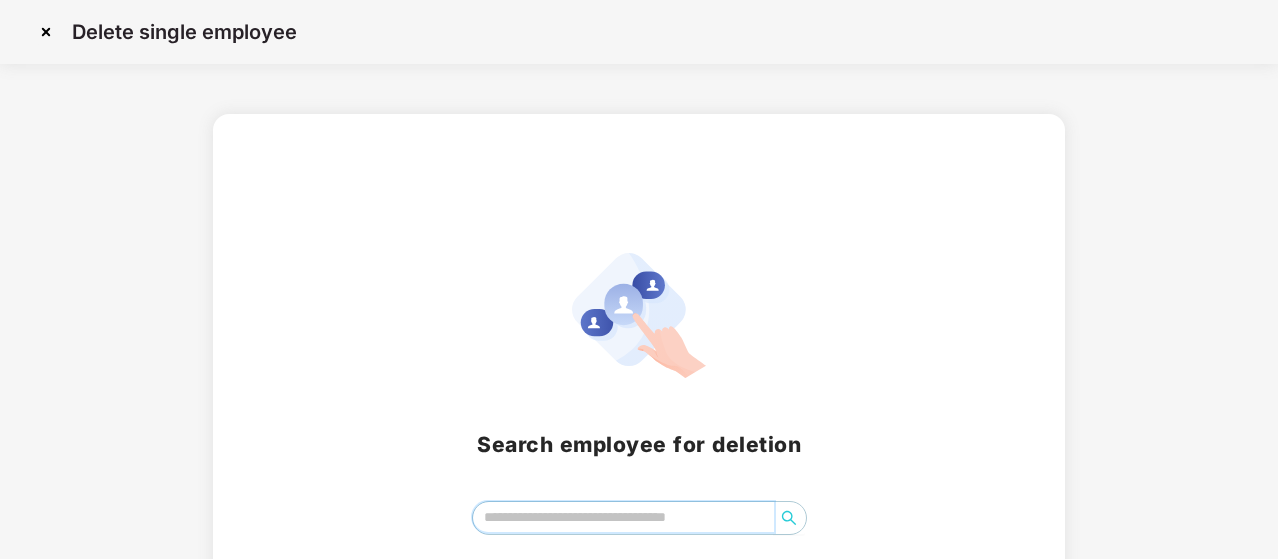 click at bounding box center [623, 517] 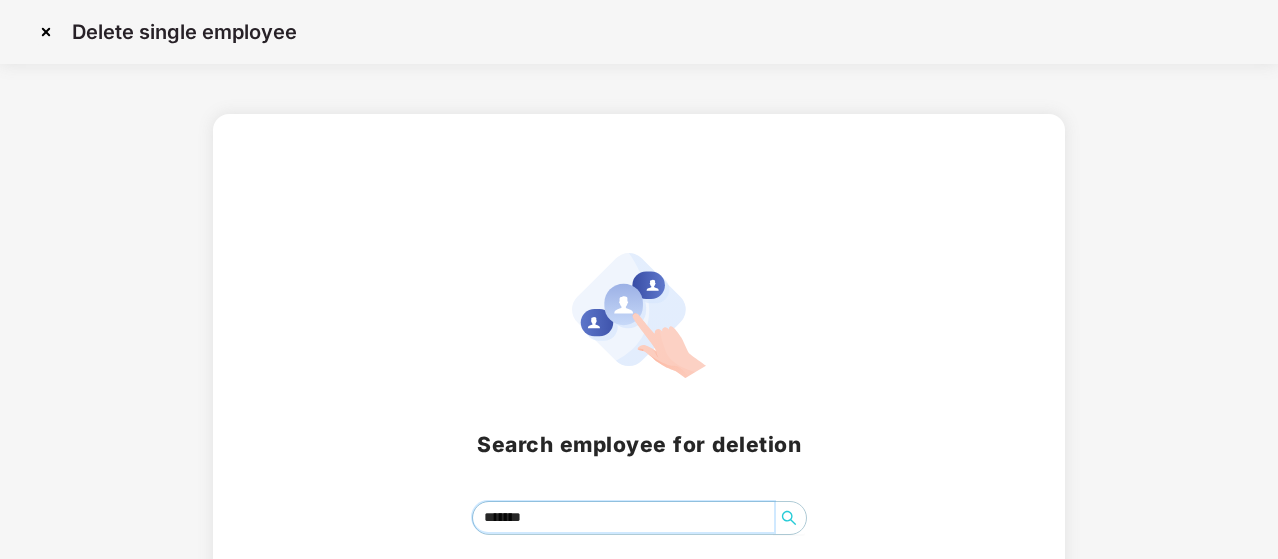 scroll, scrollTop: 114, scrollLeft: 0, axis: vertical 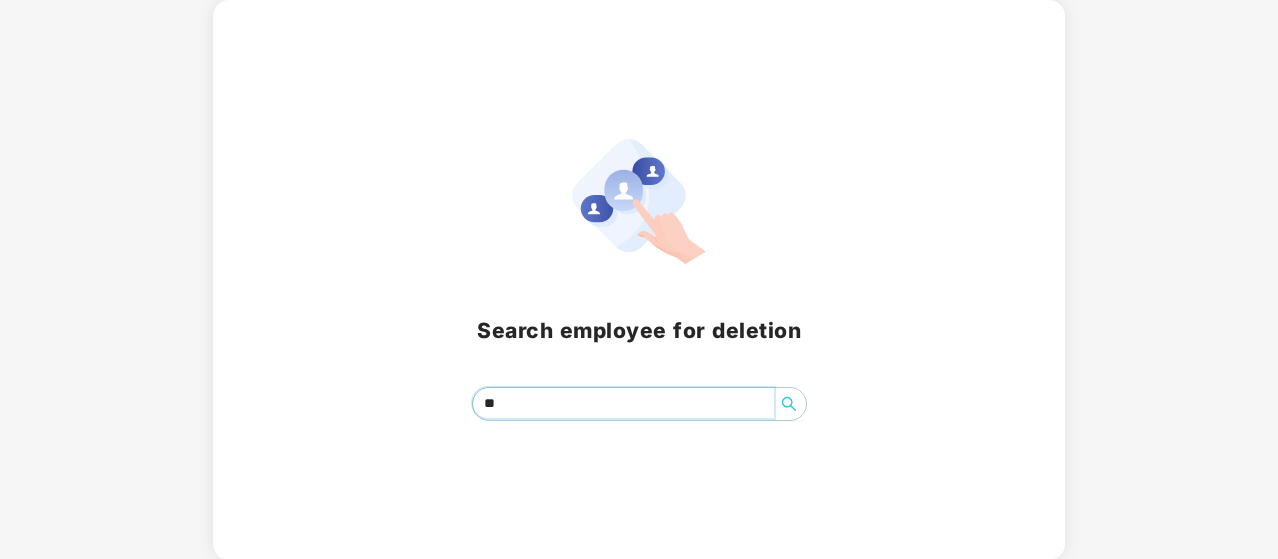 type on "*" 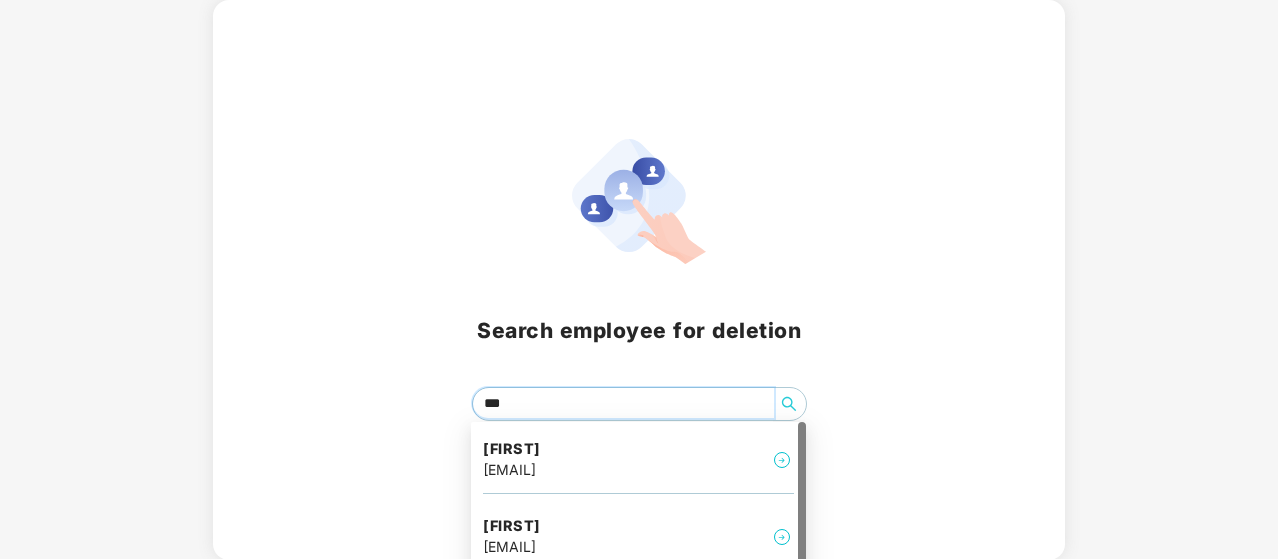 scroll, scrollTop: 52, scrollLeft: 0, axis: vertical 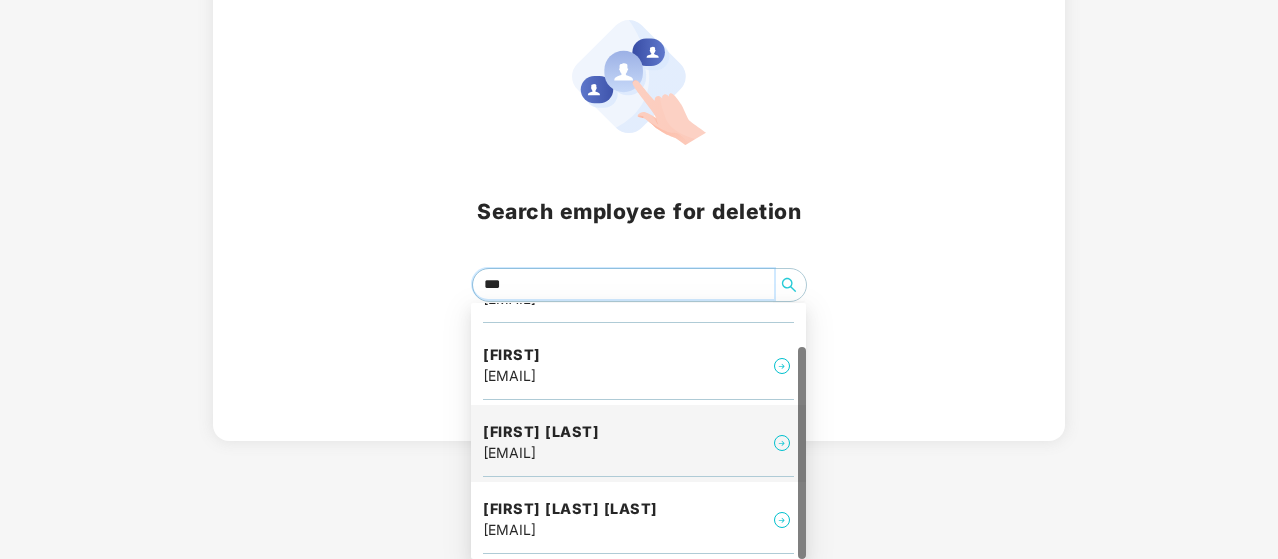drag, startPoint x: 802, startPoint y: 412, endPoint x: 626, endPoint y: 454, distance: 180.94199 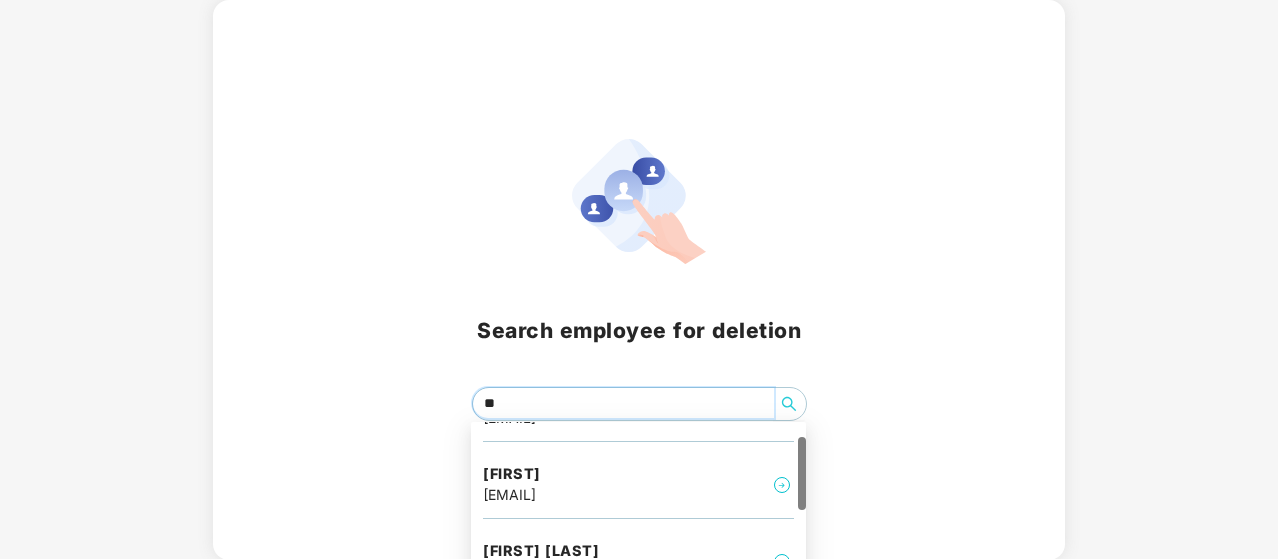scroll, scrollTop: 233, scrollLeft: 0, axis: vertical 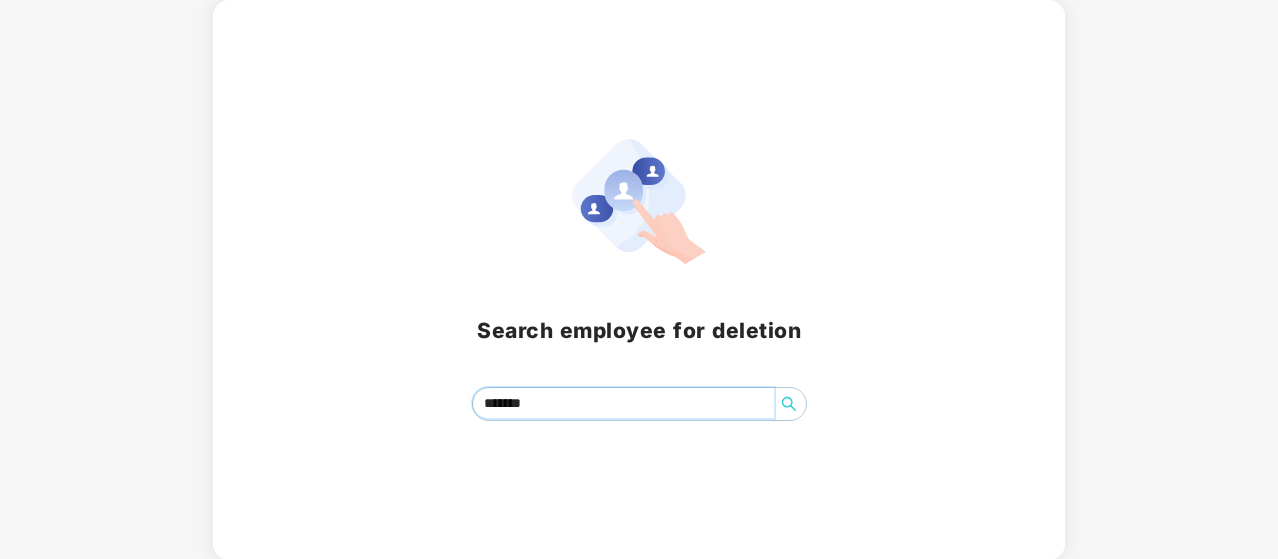 type on "*******" 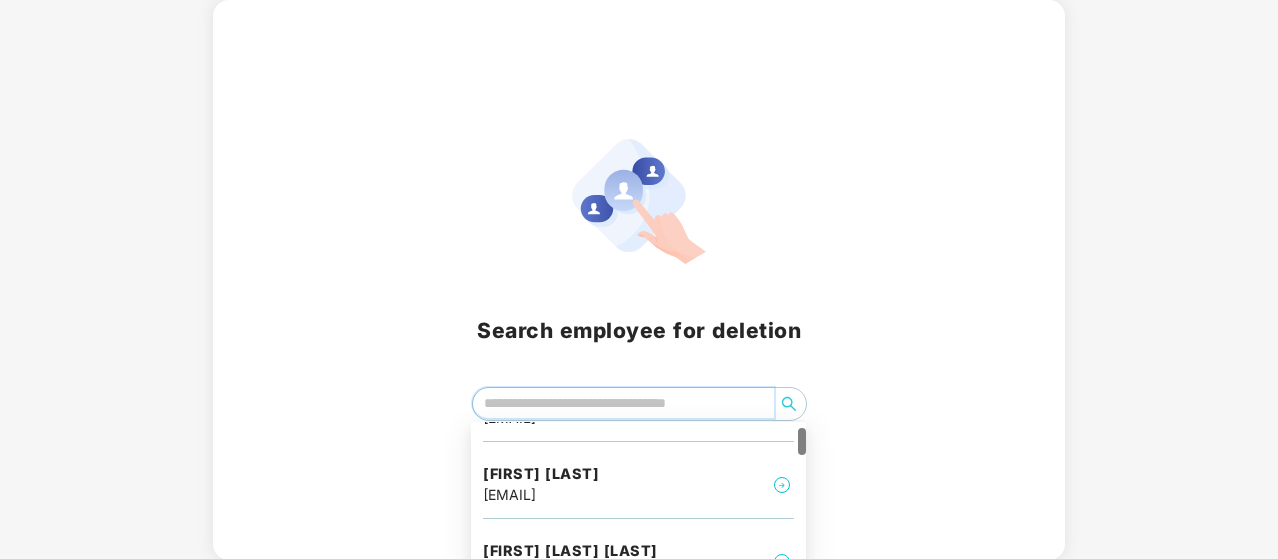 scroll, scrollTop: 233, scrollLeft: 0, axis: vertical 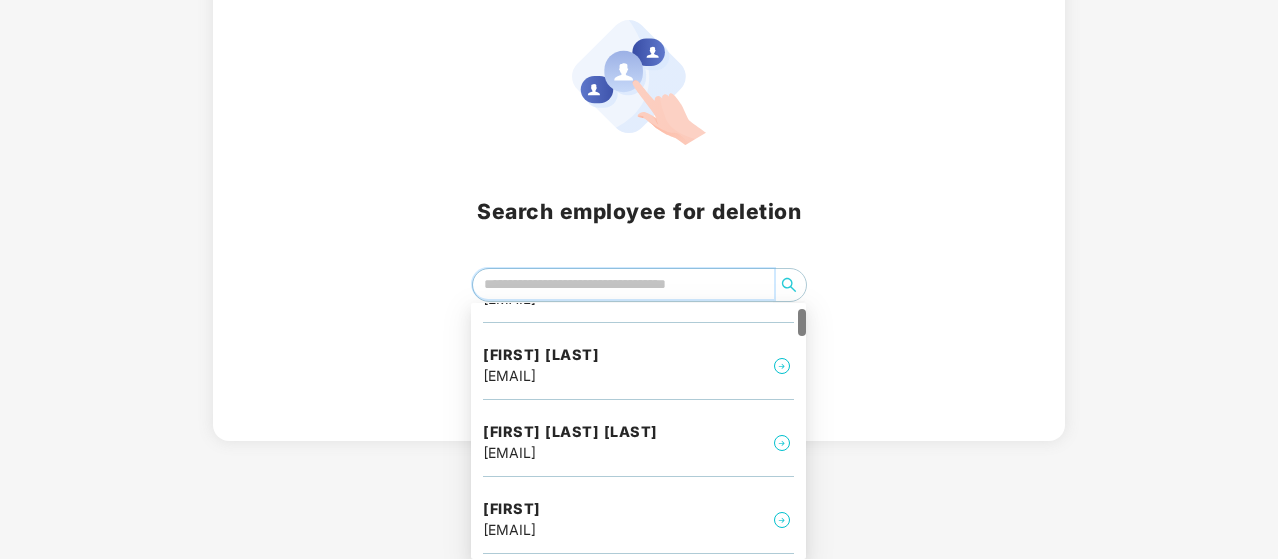 type 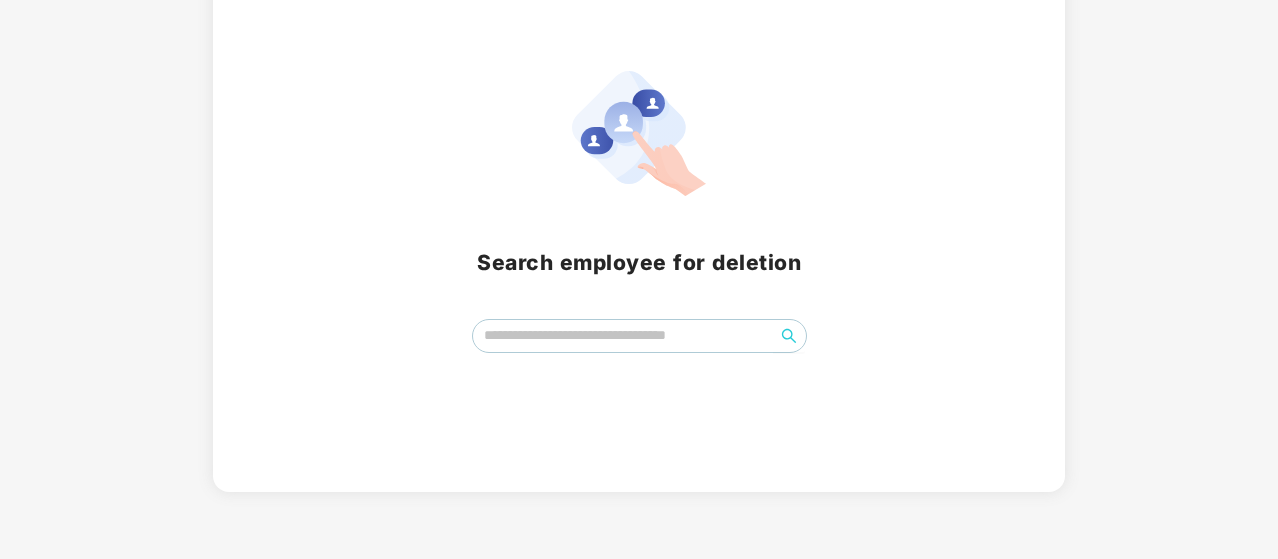 click at bounding box center (639, 336) 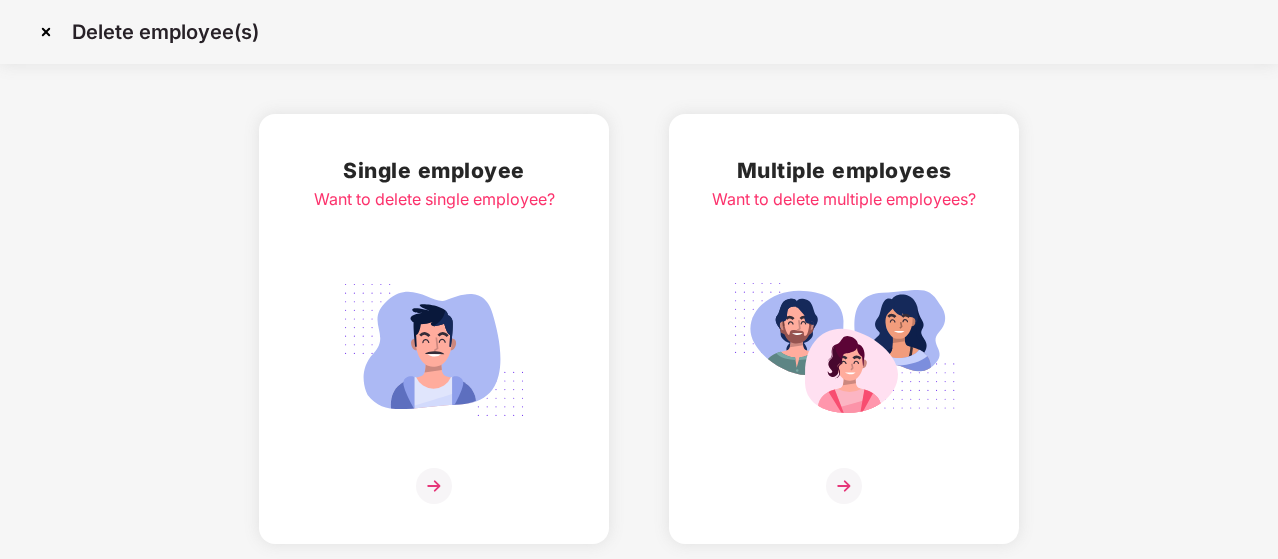 scroll, scrollTop: 0, scrollLeft: 0, axis: both 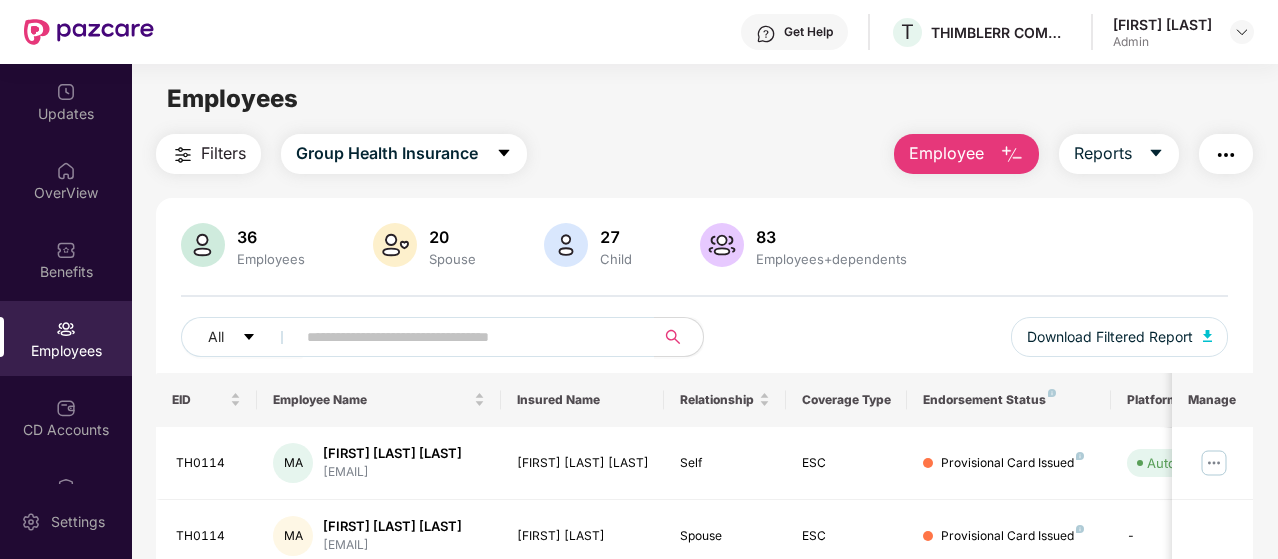 click at bounding box center (203, 245) 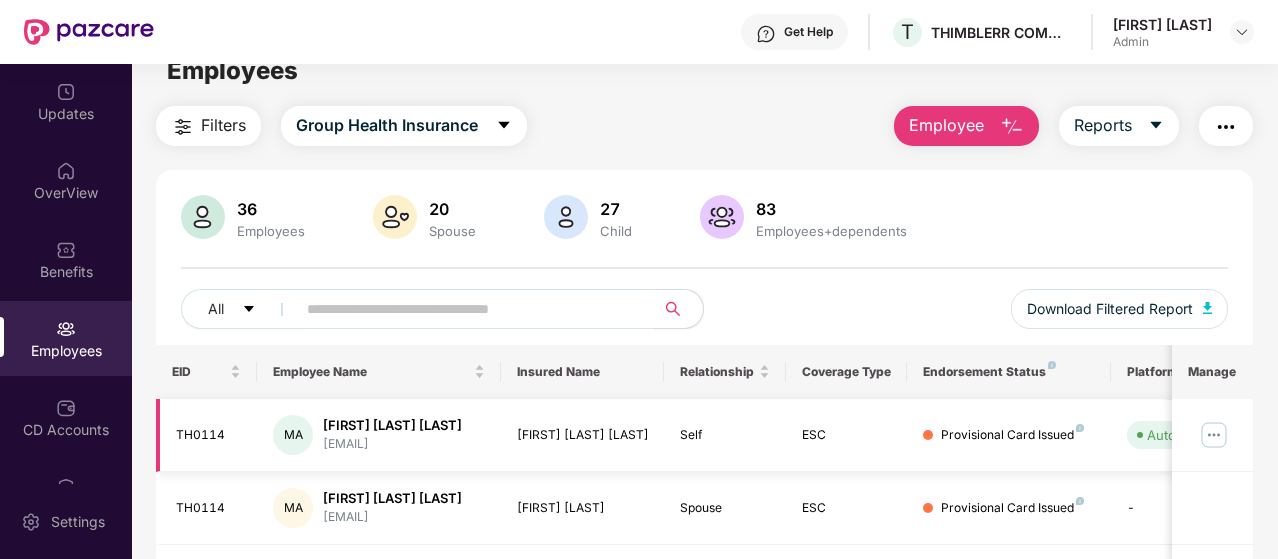 scroll, scrollTop: 34, scrollLeft: 0, axis: vertical 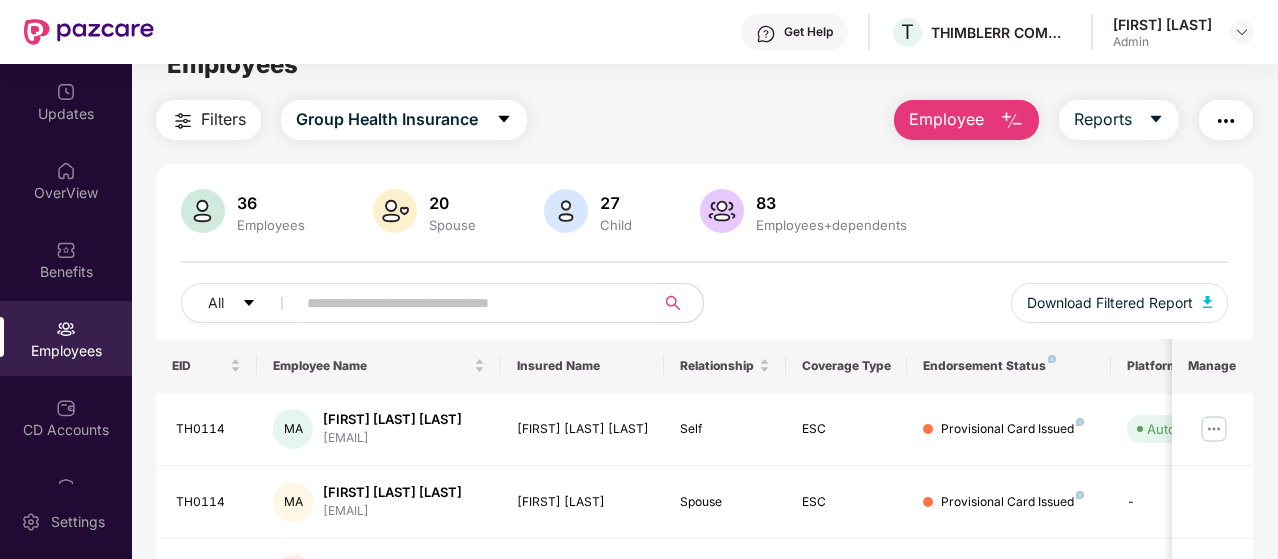click at bounding box center (469, 303) 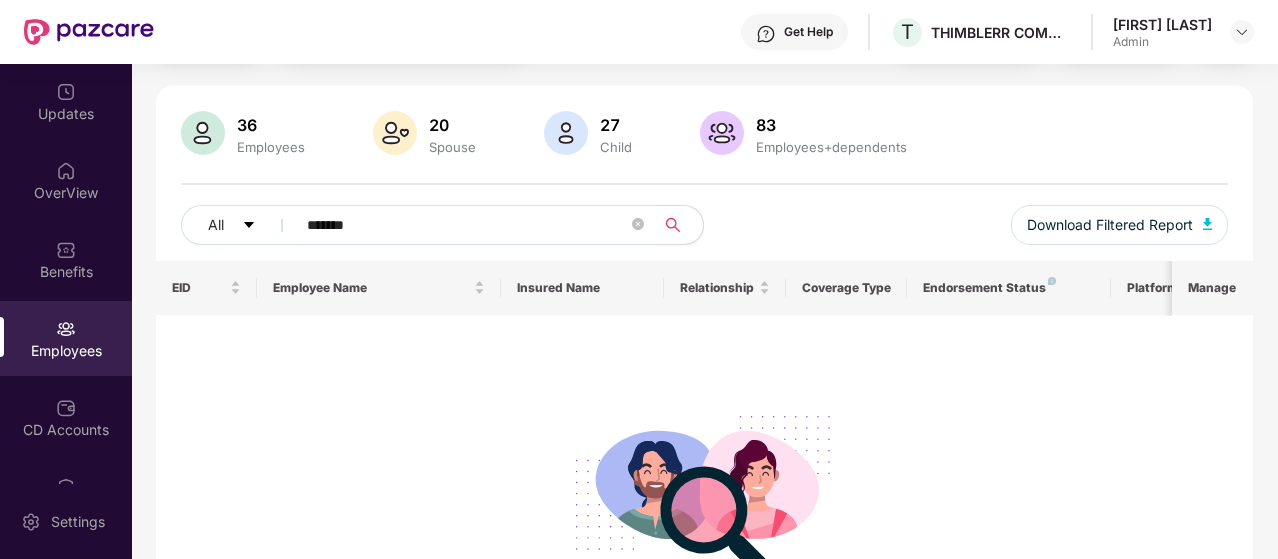 scroll, scrollTop: 116, scrollLeft: 0, axis: vertical 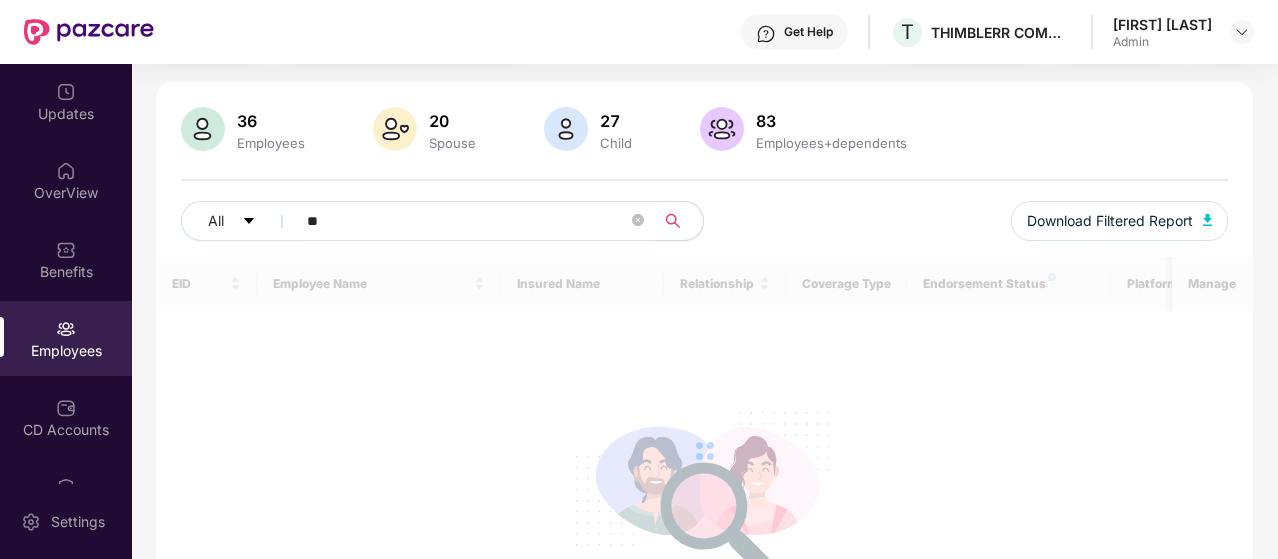 type on "*" 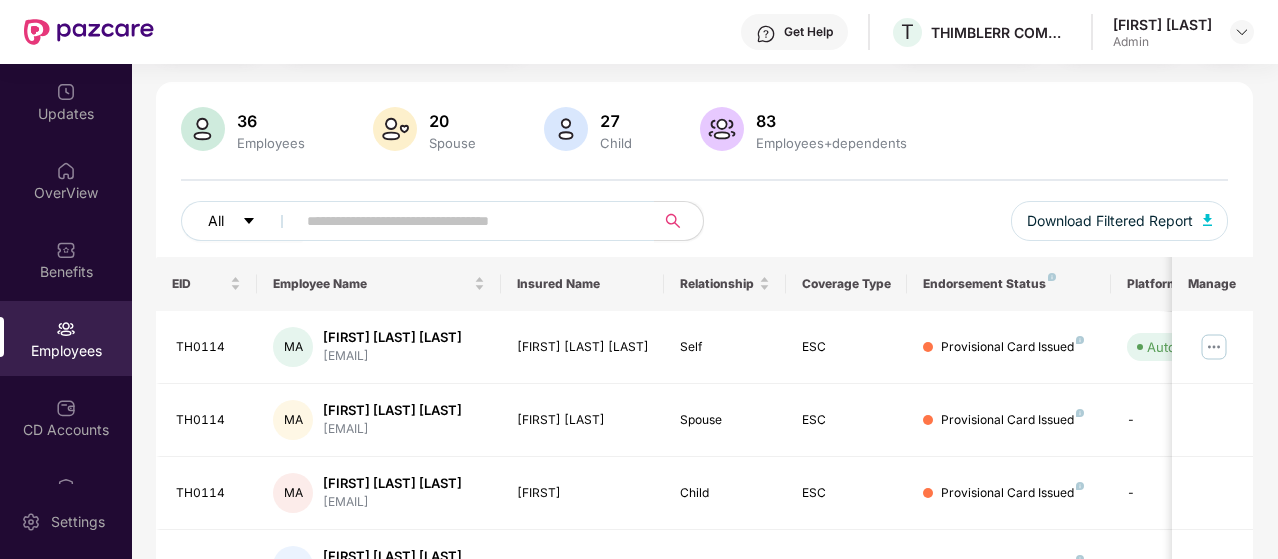 click 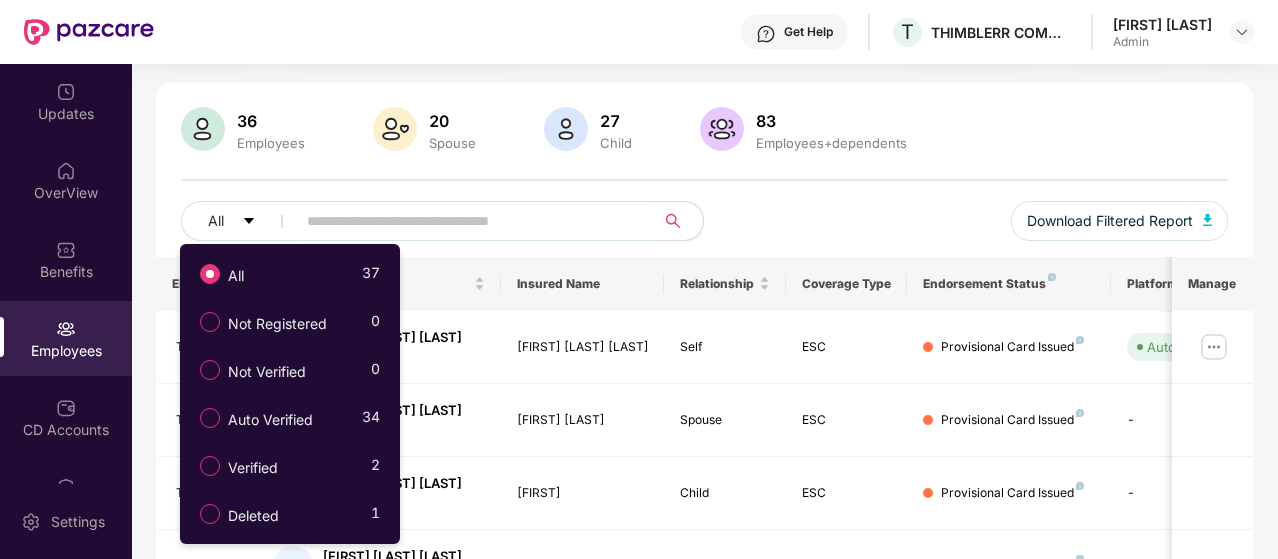 click at bounding box center [467, 221] 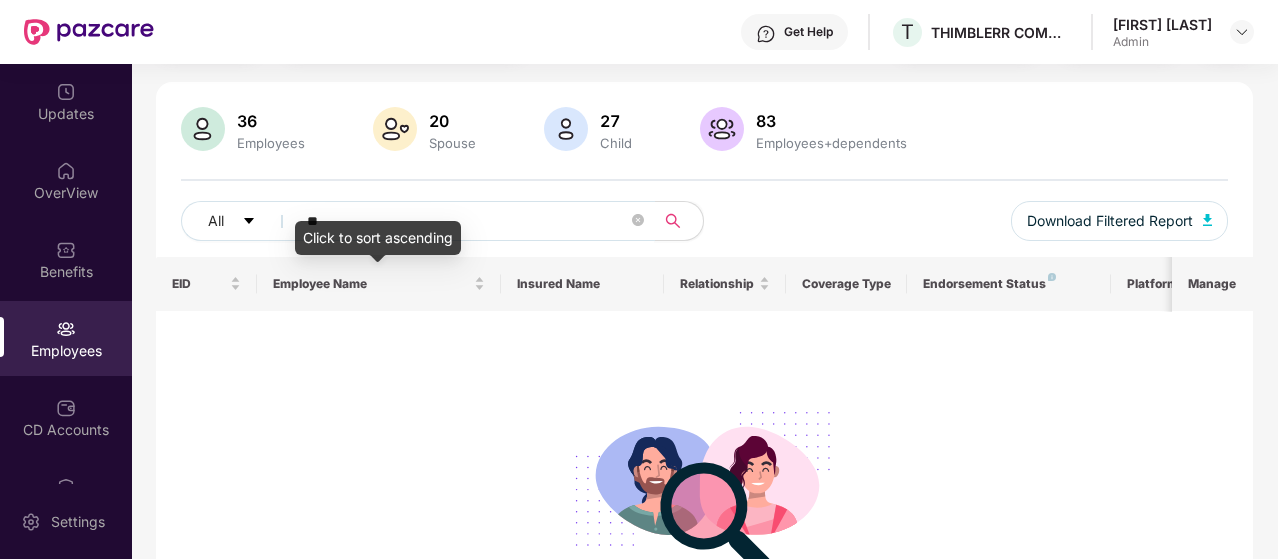 type on "*" 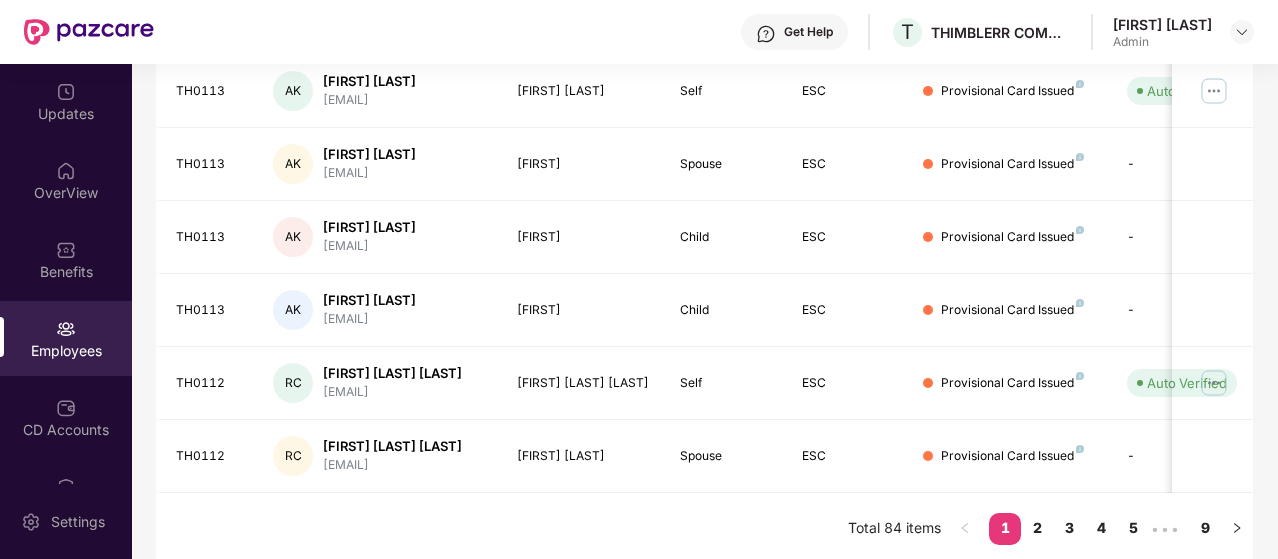 scroll, scrollTop: 665, scrollLeft: 0, axis: vertical 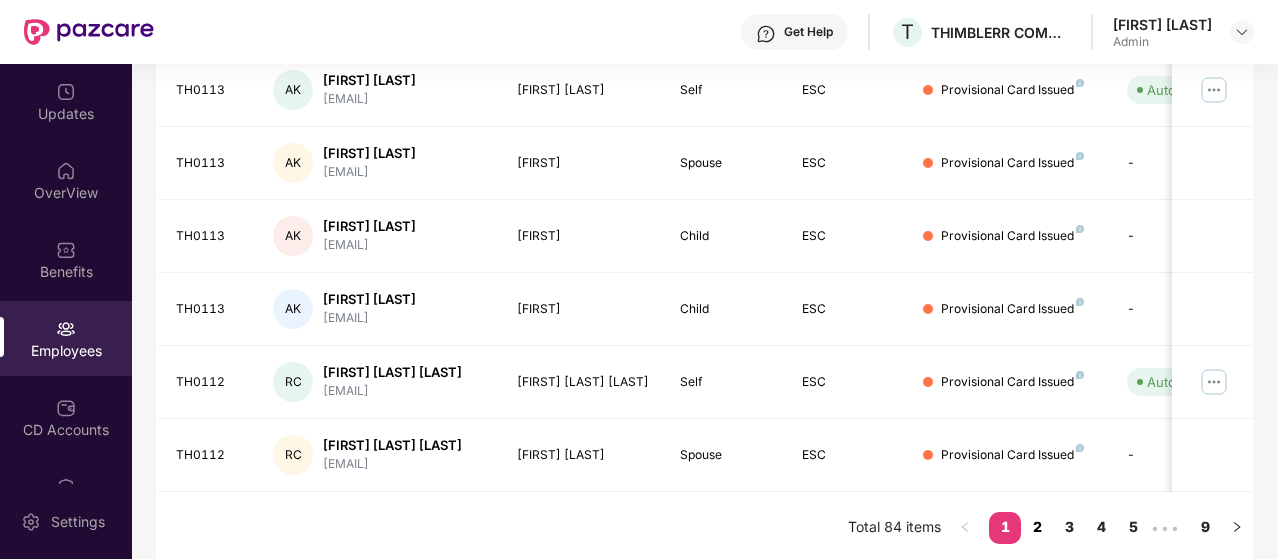 click on "2" at bounding box center [1037, 527] 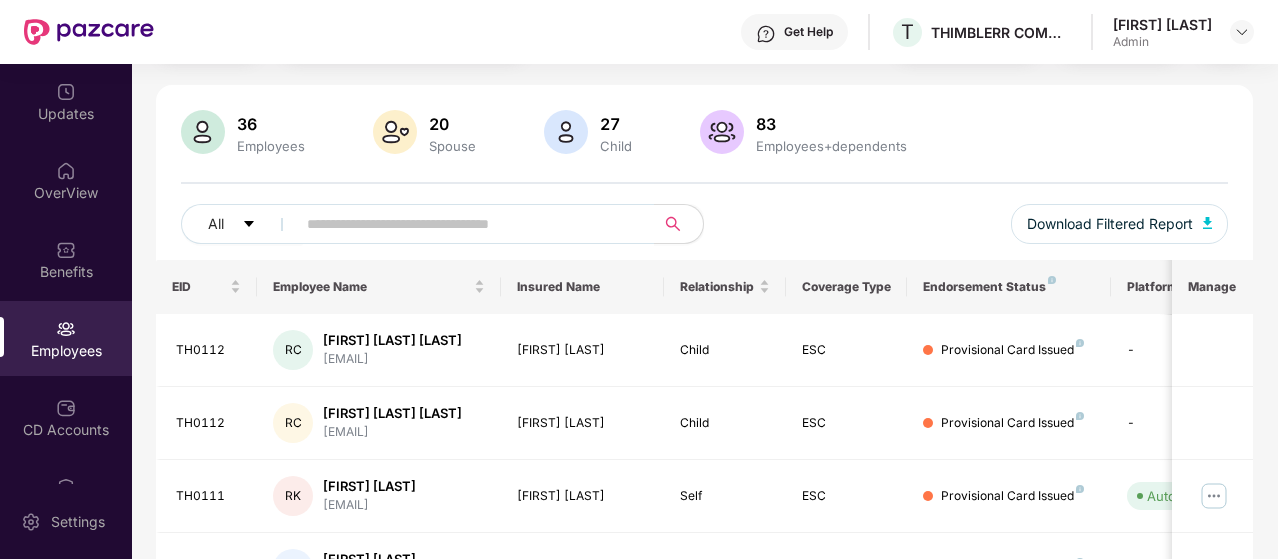 scroll, scrollTop: 665, scrollLeft: 0, axis: vertical 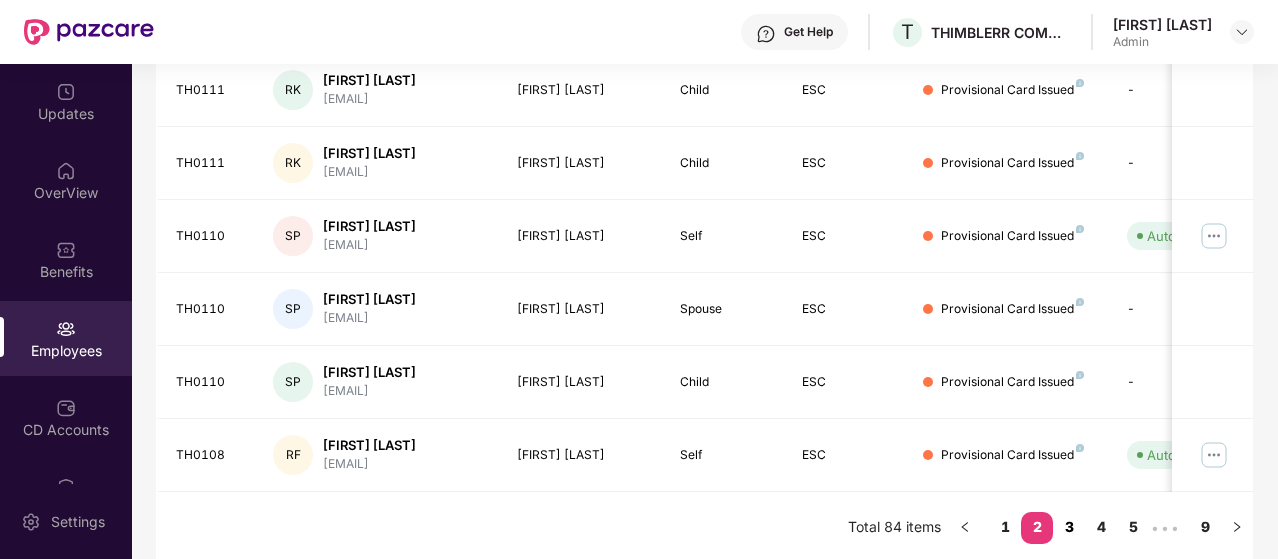 click on "3" at bounding box center [1069, 527] 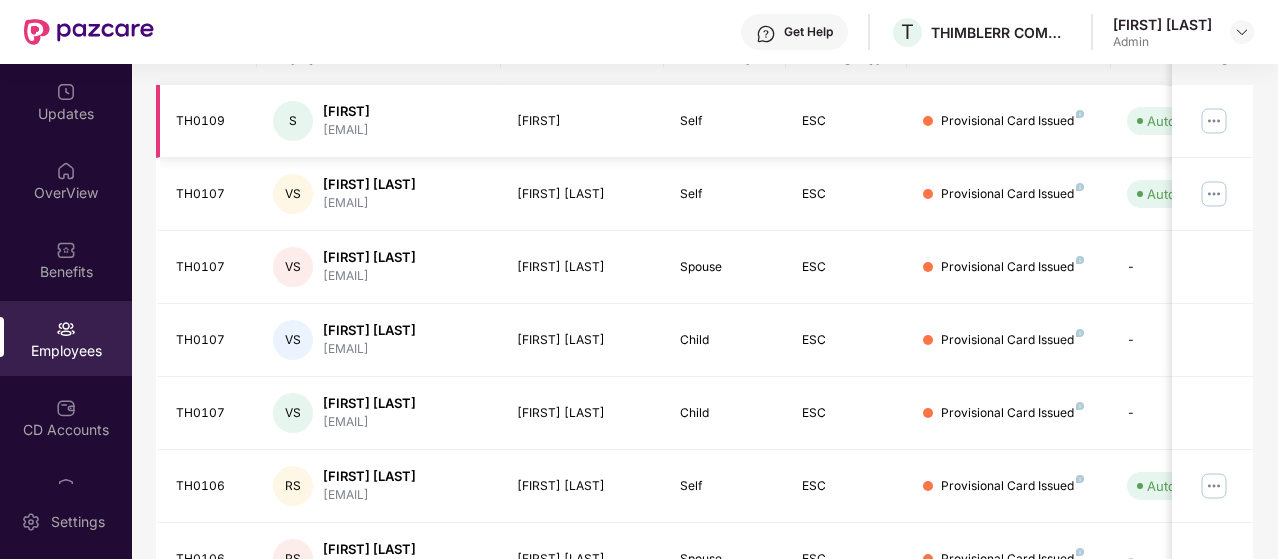 scroll, scrollTop: 665, scrollLeft: 0, axis: vertical 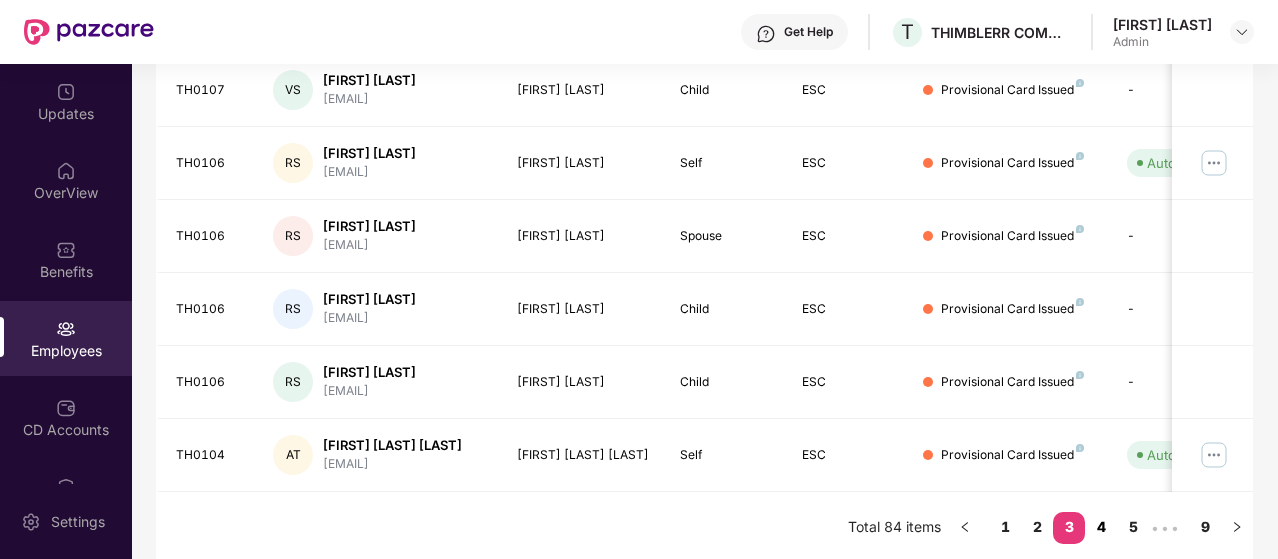 click on "4" at bounding box center [1101, 527] 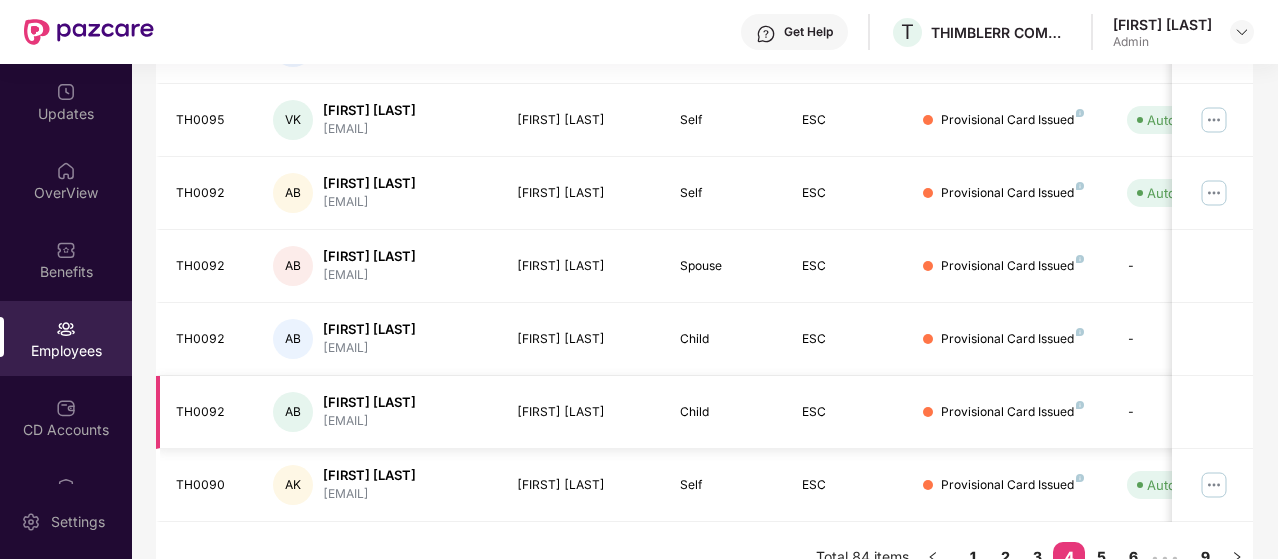 scroll, scrollTop: 665, scrollLeft: 0, axis: vertical 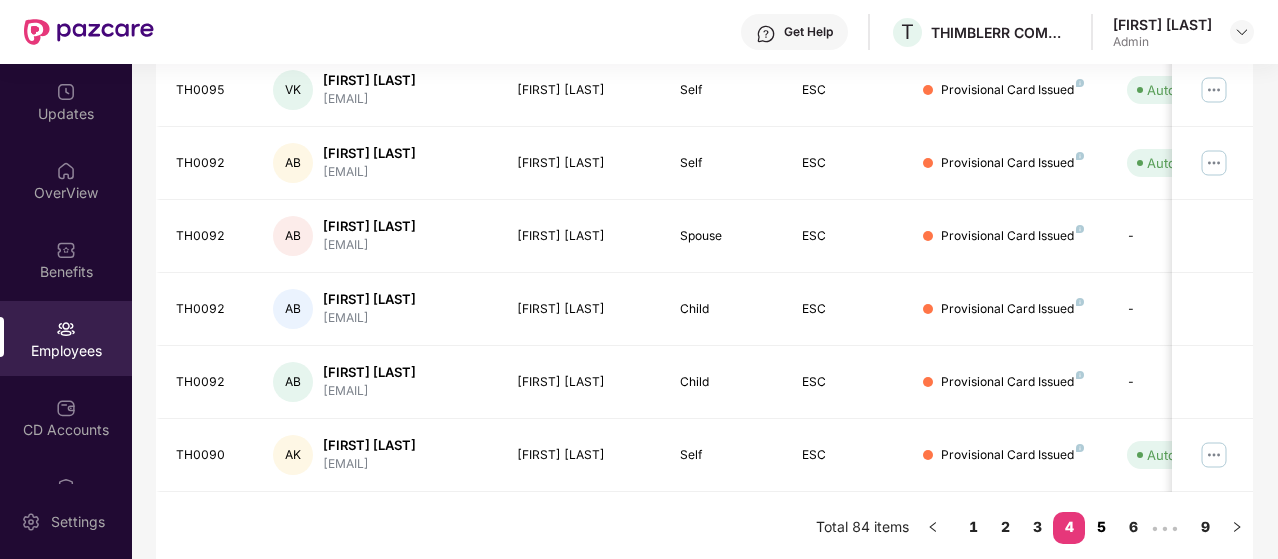 click on "5" at bounding box center (1101, 527) 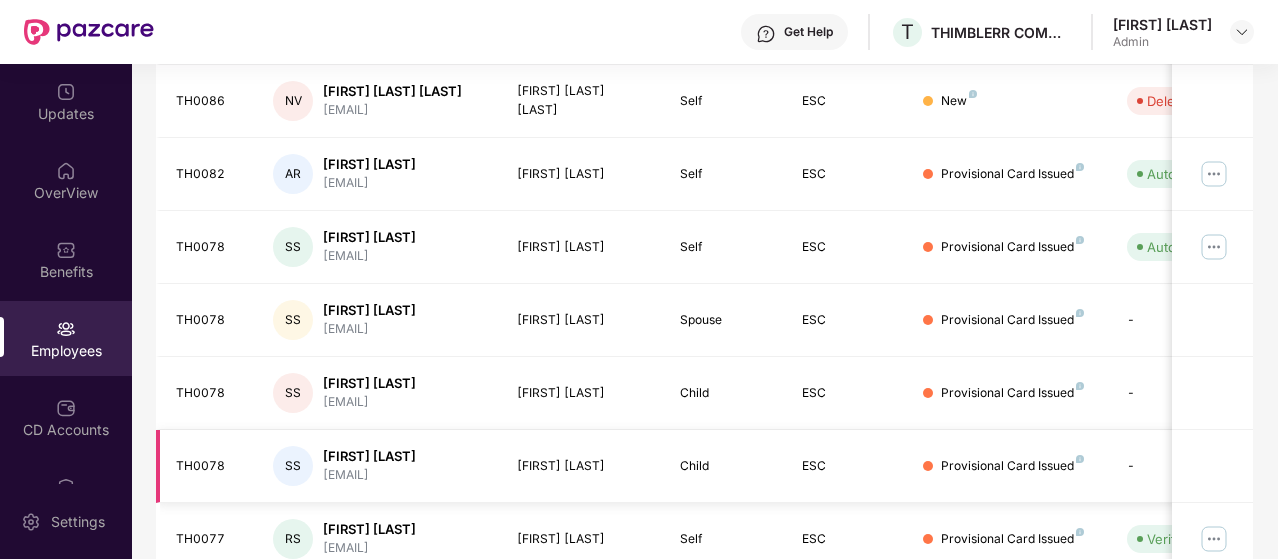 scroll, scrollTop: 682, scrollLeft: 0, axis: vertical 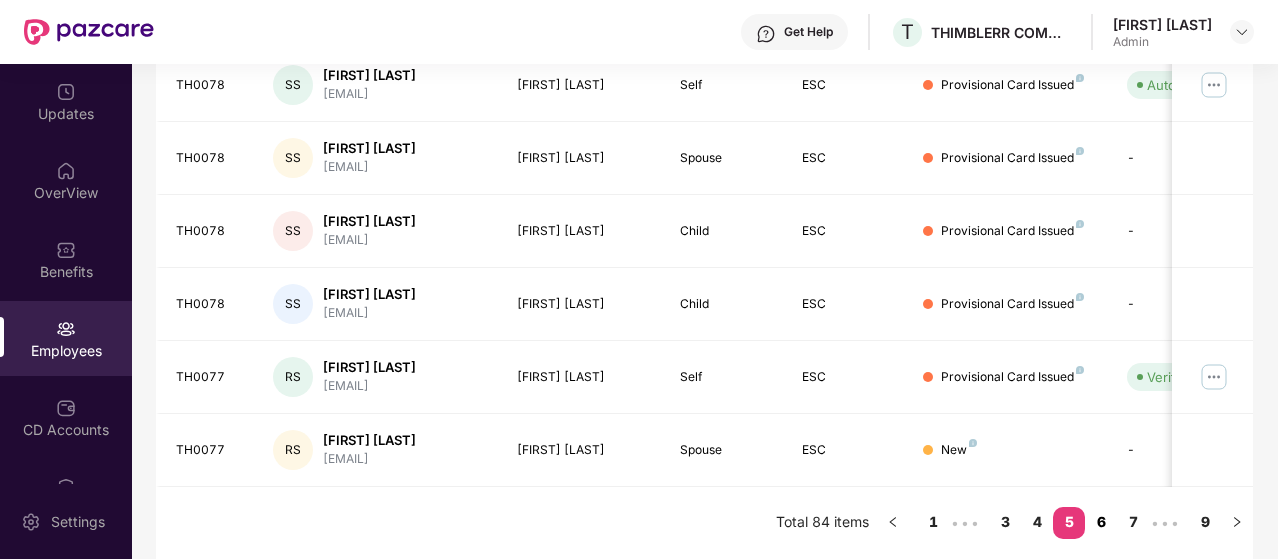click on "6" at bounding box center (1101, 522) 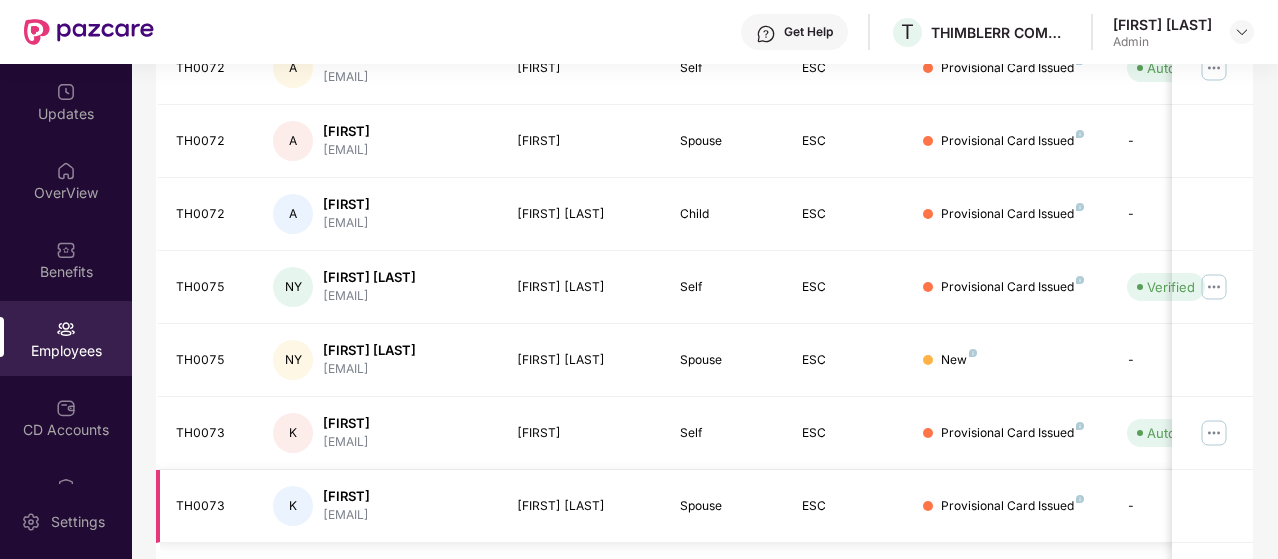scroll, scrollTop: 665, scrollLeft: 0, axis: vertical 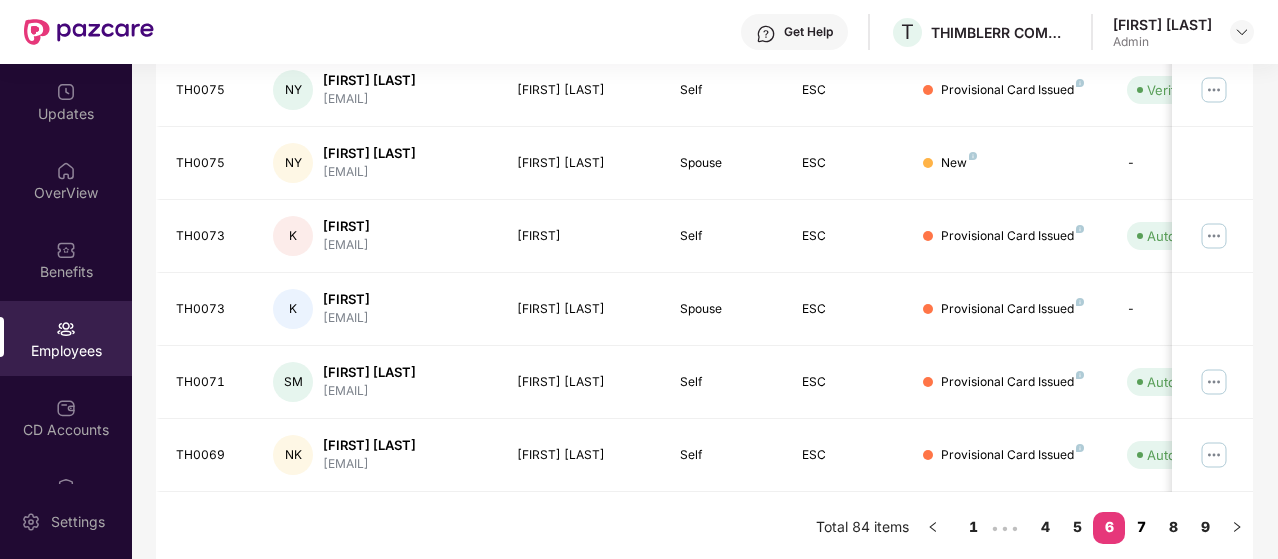click on "7" at bounding box center (1141, 527) 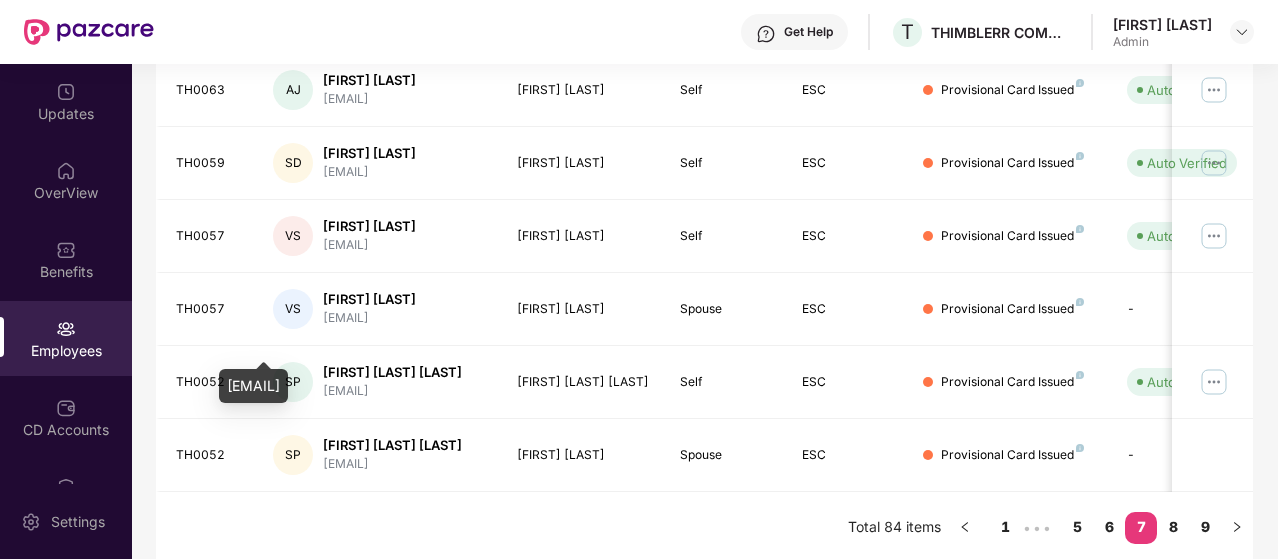 scroll, scrollTop: 665, scrollLeft: 0, axis: vertical 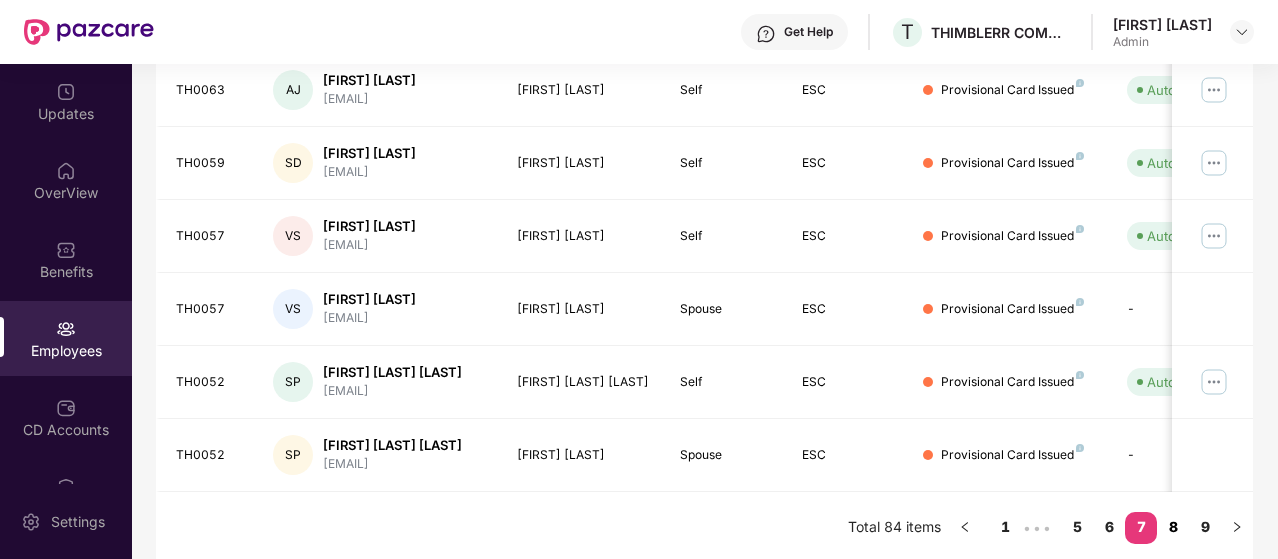 click on "8" at bounding box center [1173, 527] 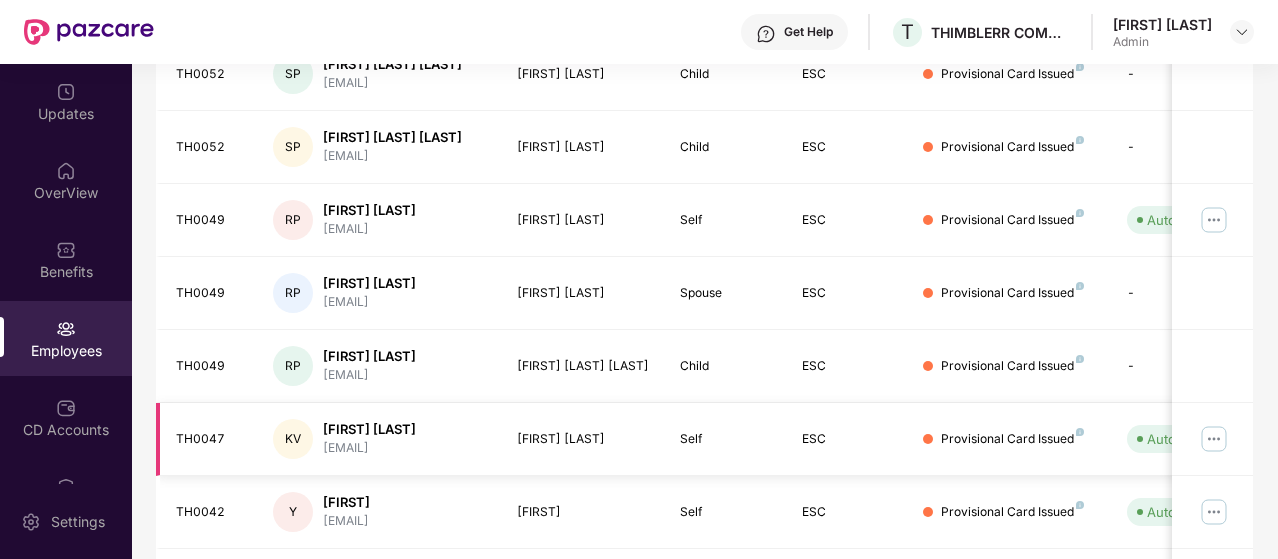 scroll, scrollTop: 665, scrollLeft: 0, axis: vertical 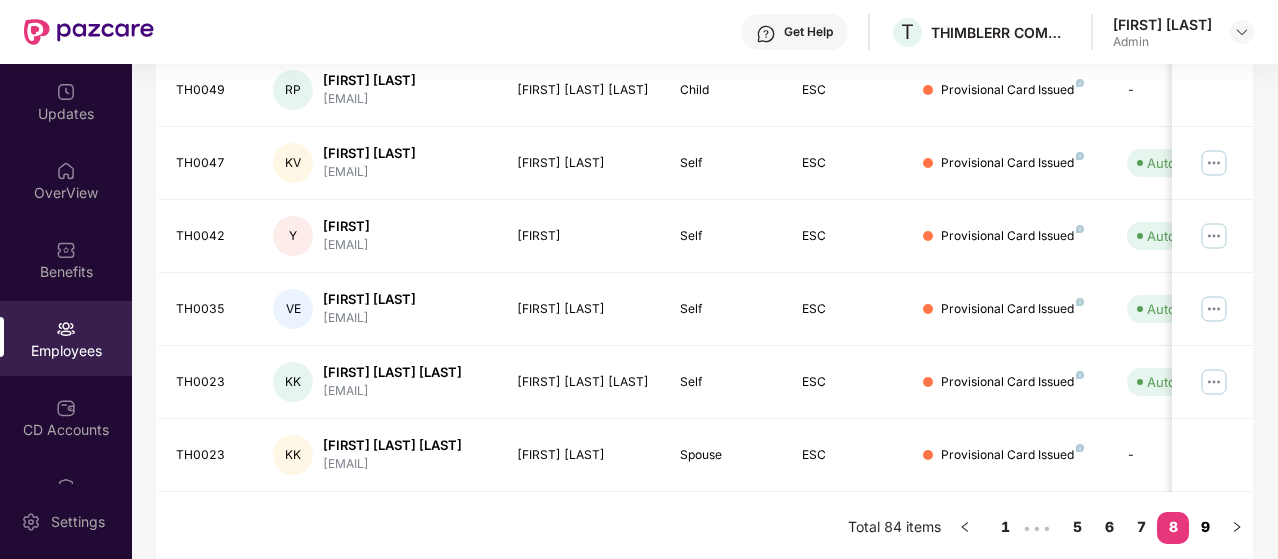 click on "9" at bounding box center [1205, 527] 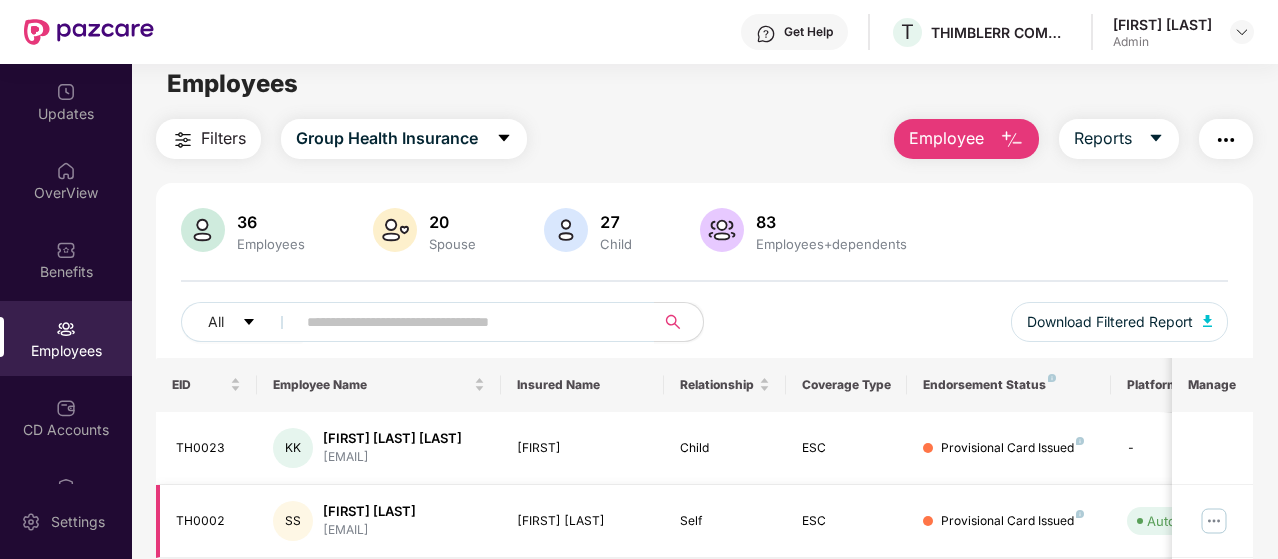 scroll, scrollTop: 0, scrollLeft: 0, axis: both 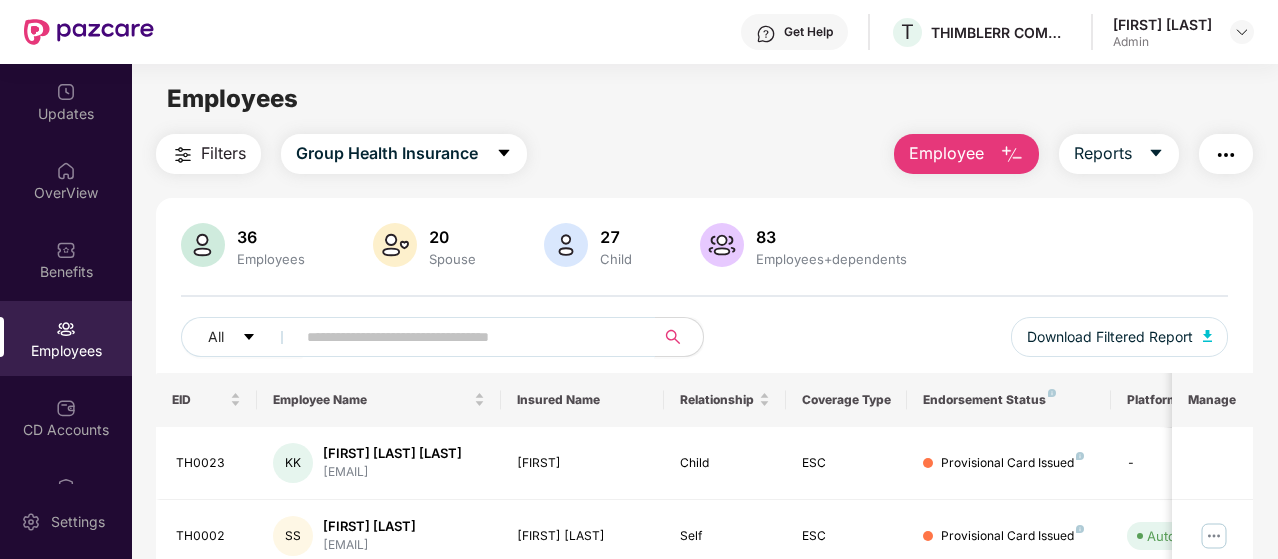 click at bounding box center [469, 337] 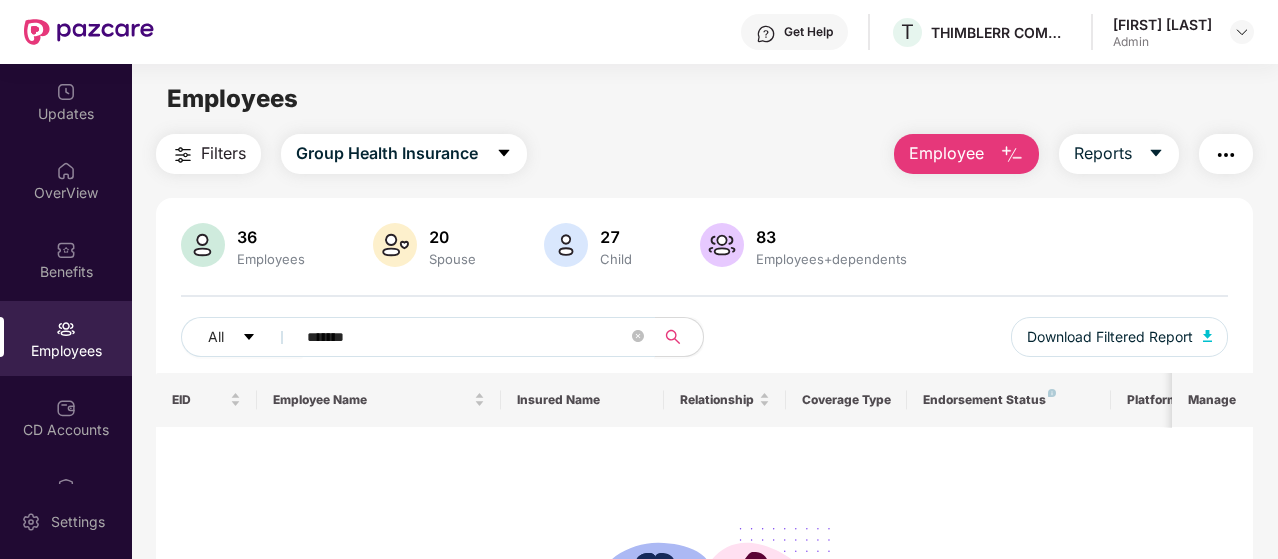 click on "*******" at bounding box center (467, 337) 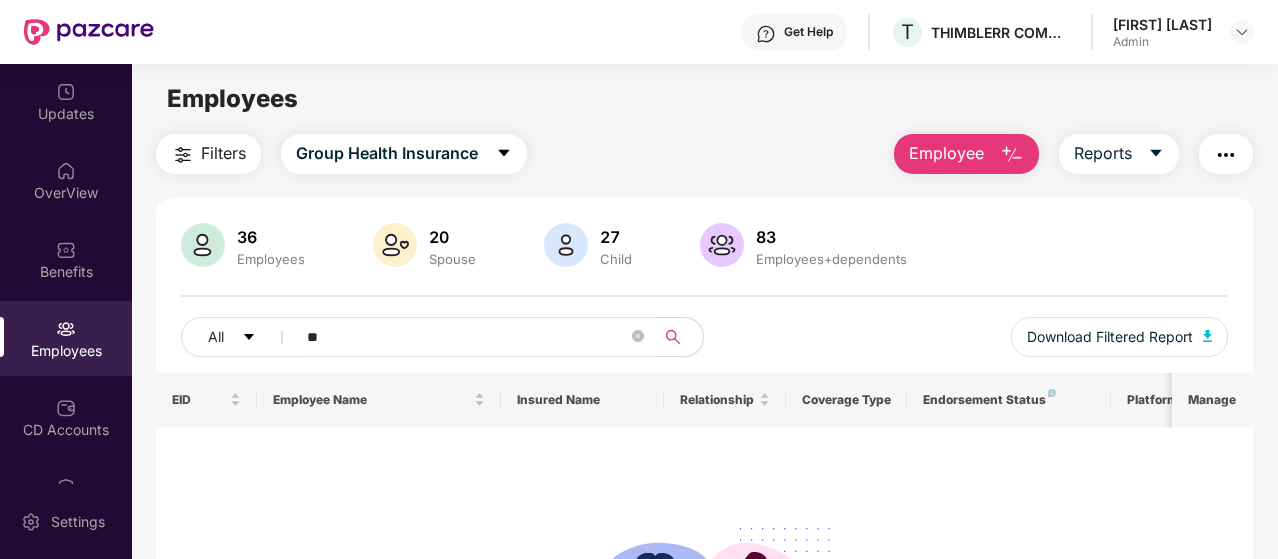 type on "*" 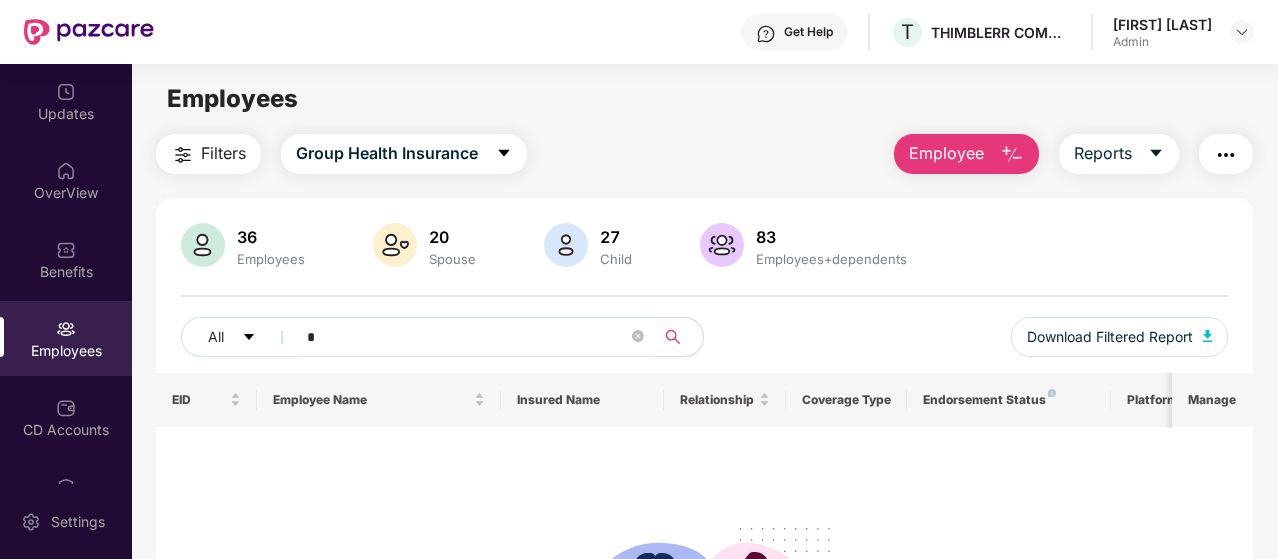 type 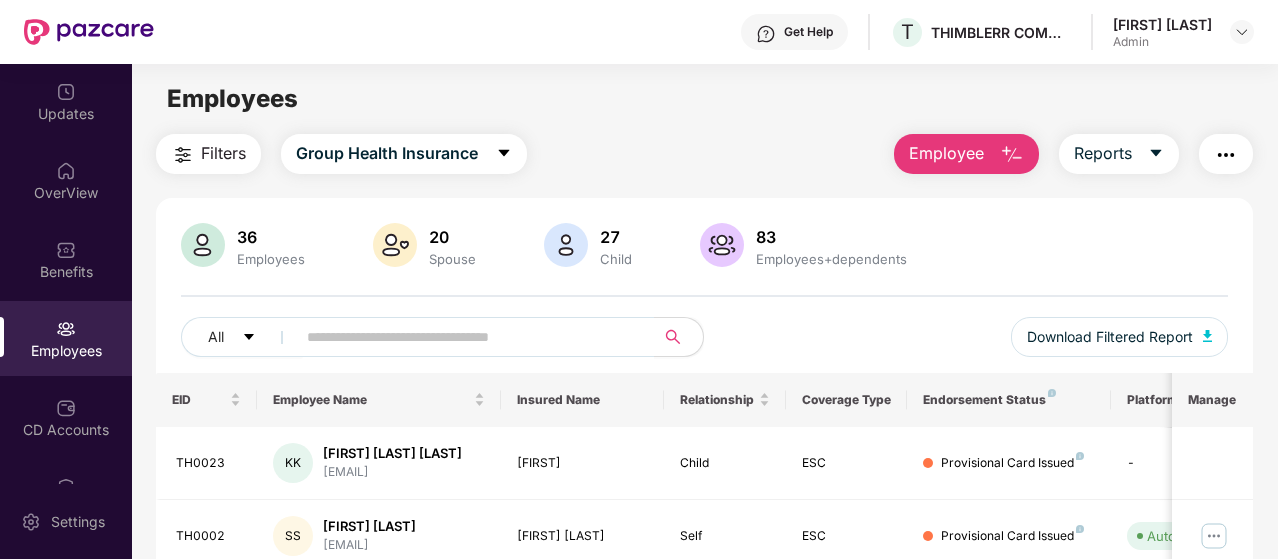 click at bounding box center [1012, 155] 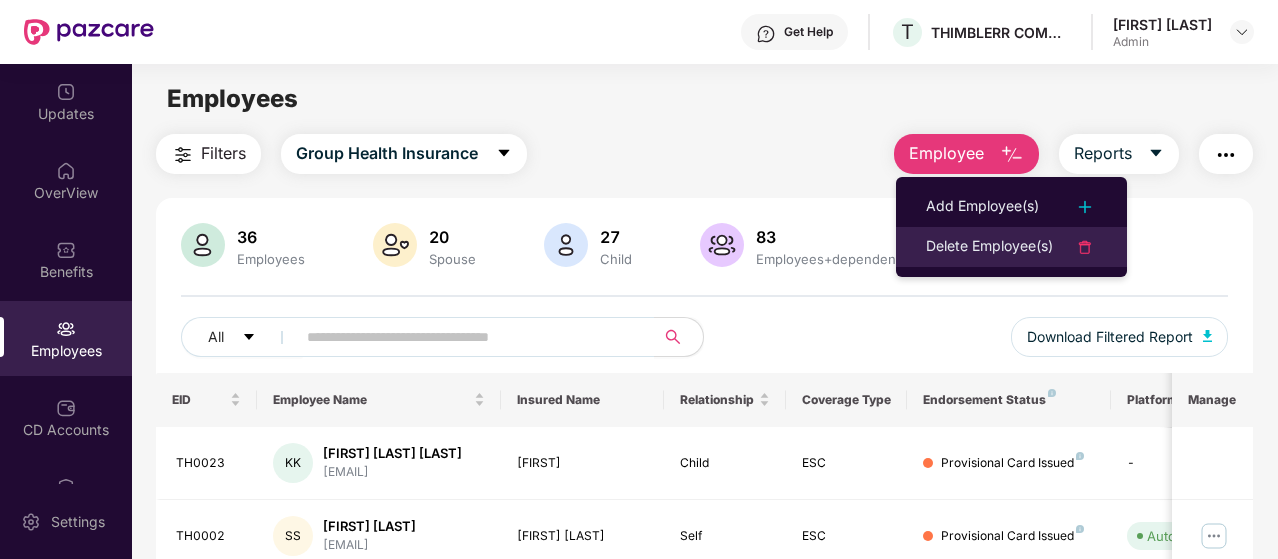 click on "Delete Employee(s)" at bounding box center (989, 247) 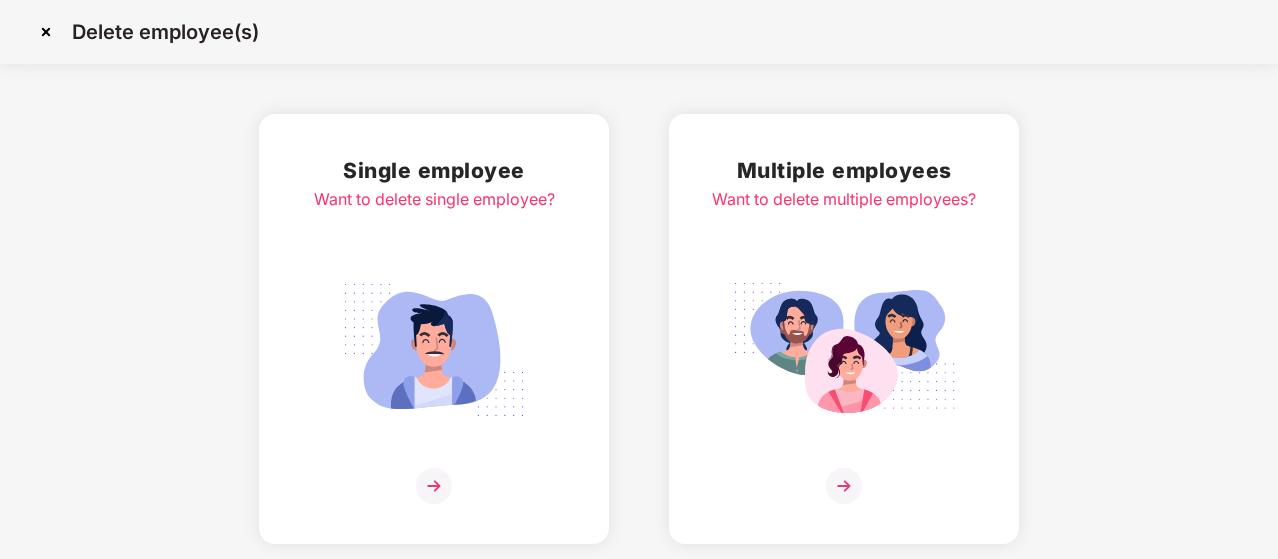 click on "Single employee Want to delete single employee?" at bounding box center [434, 329] 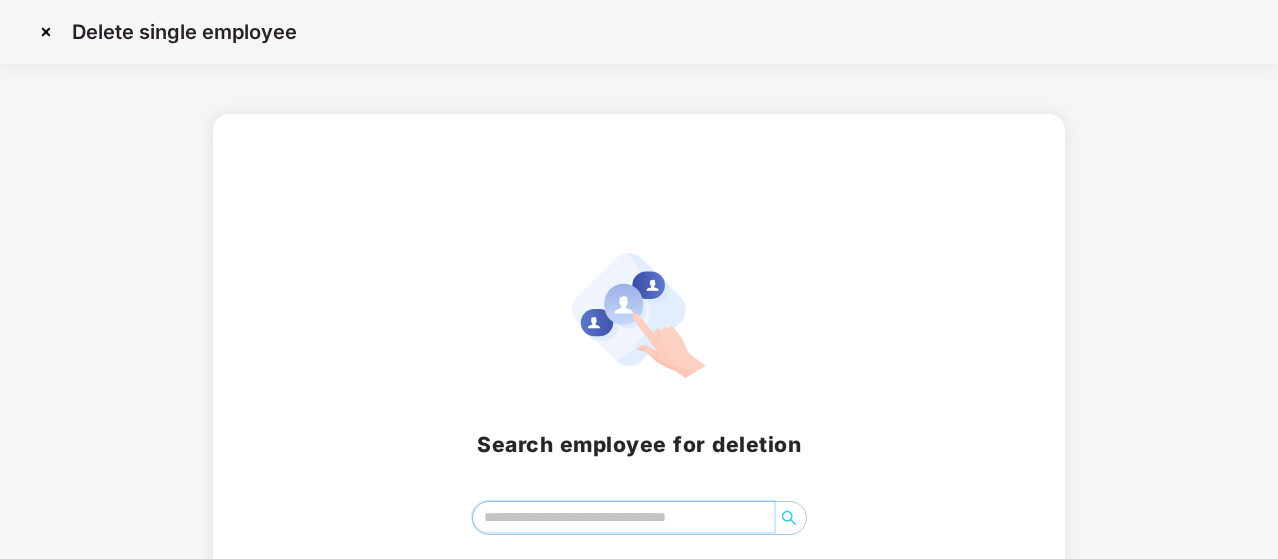 click at bounding box center [623, 517] 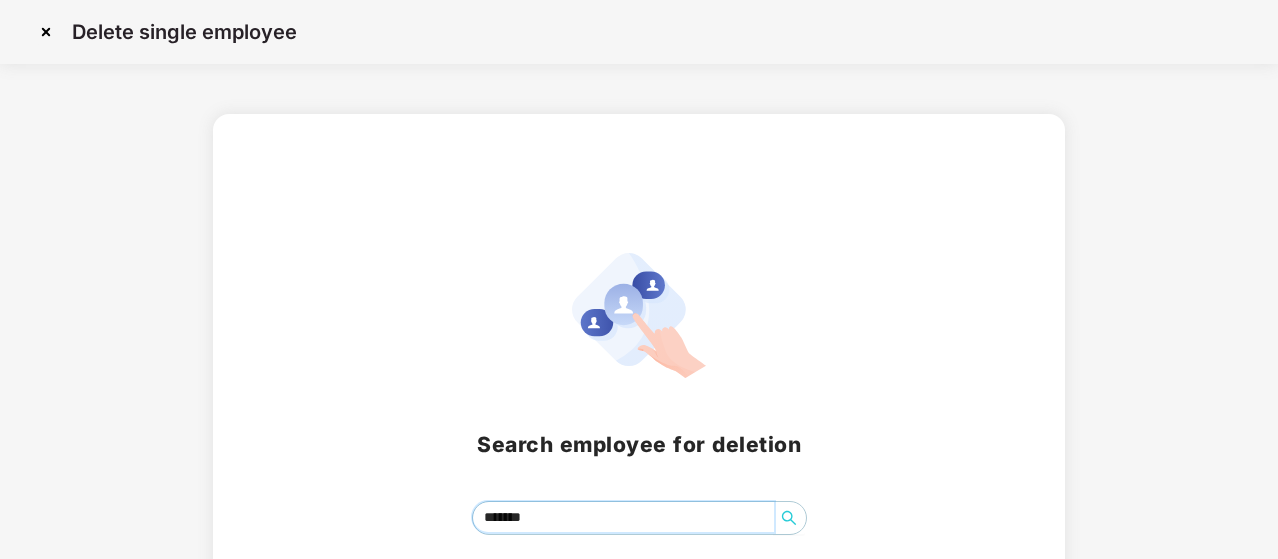 scroll, scrollTop: 114, scrollLeft: 0, axis: vertical 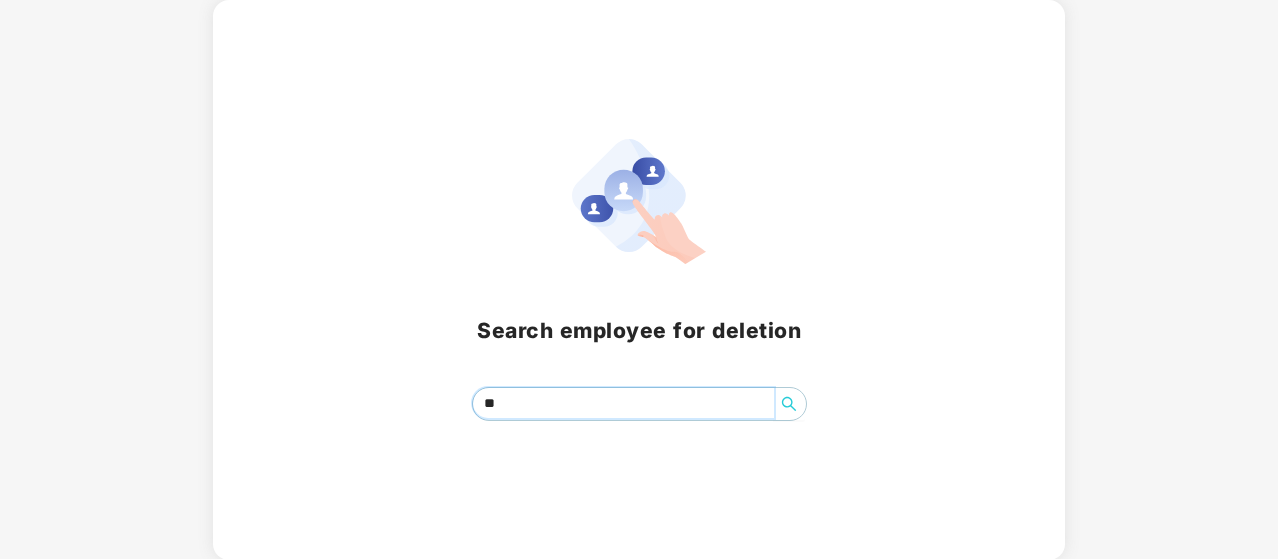 type on "*" 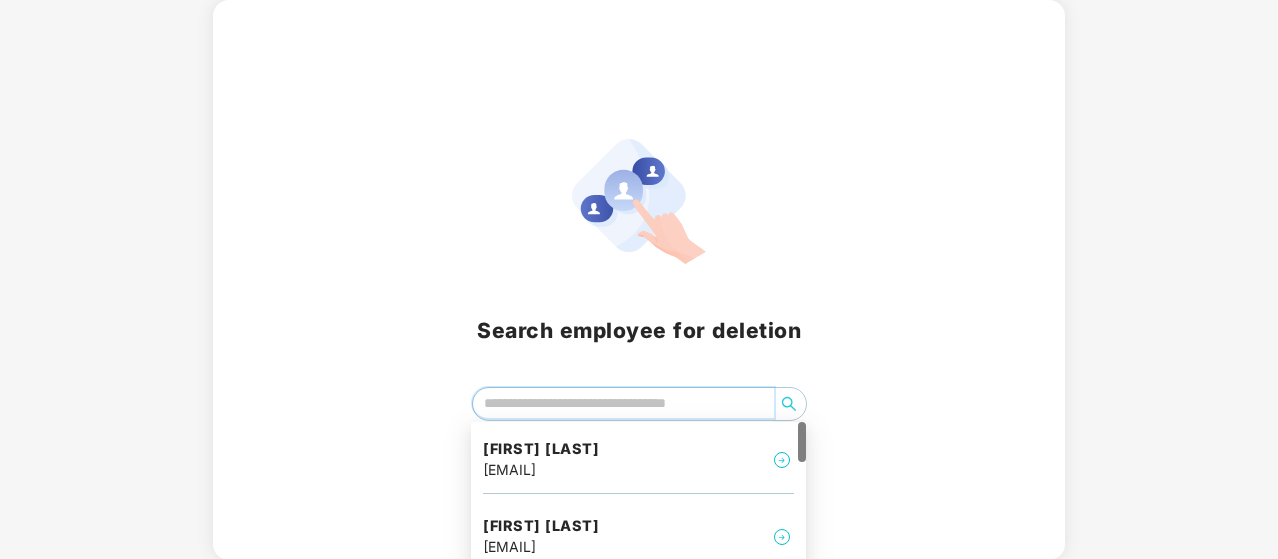 type on "*" 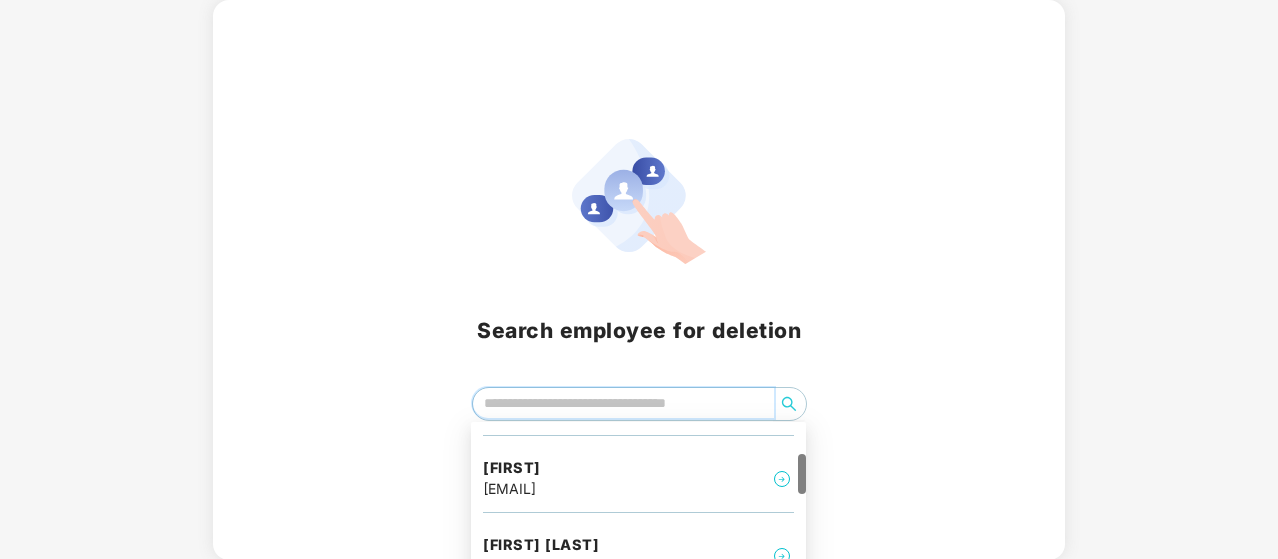 scroll, scrollTop: 213, scrollLeft: 0, axis: vertical 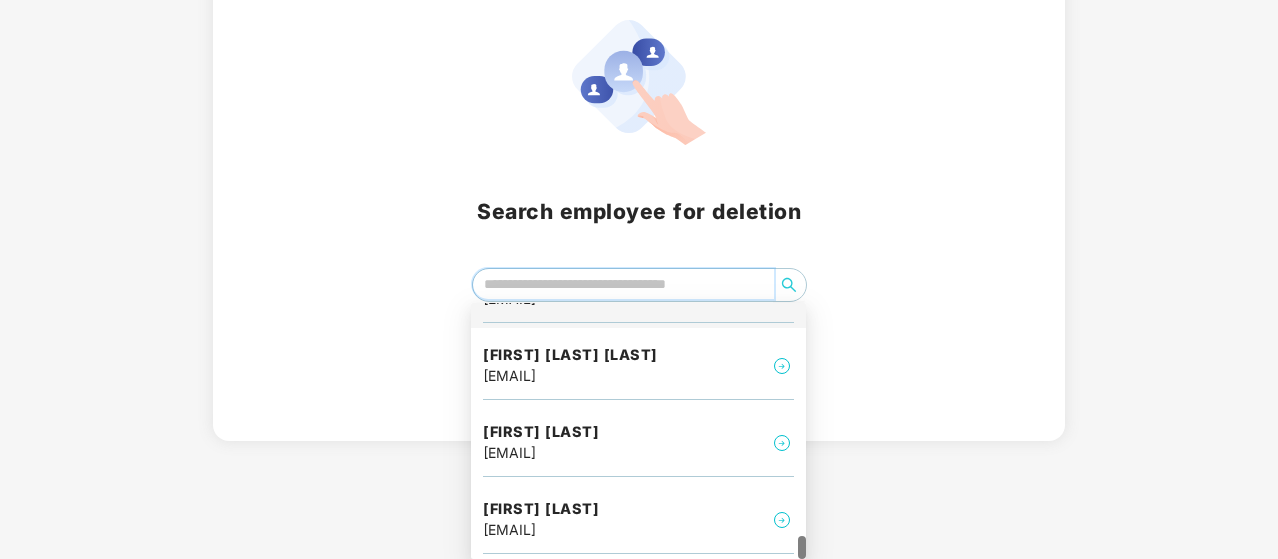 type on "*" 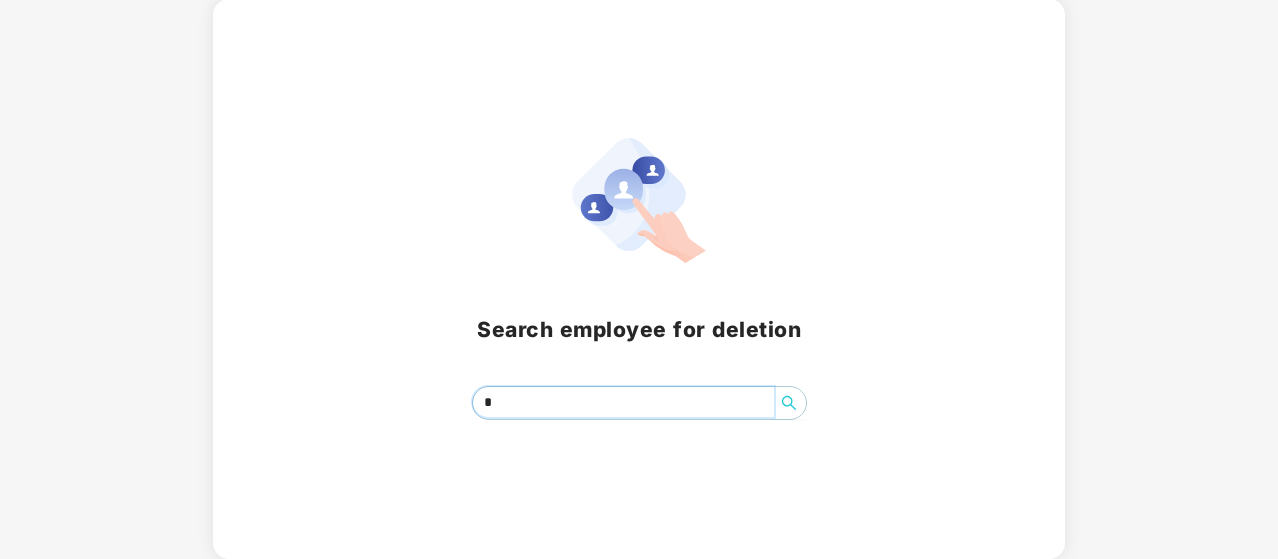 scroll, scrollTop: 114, scrollLeft: 0, axis: vertical 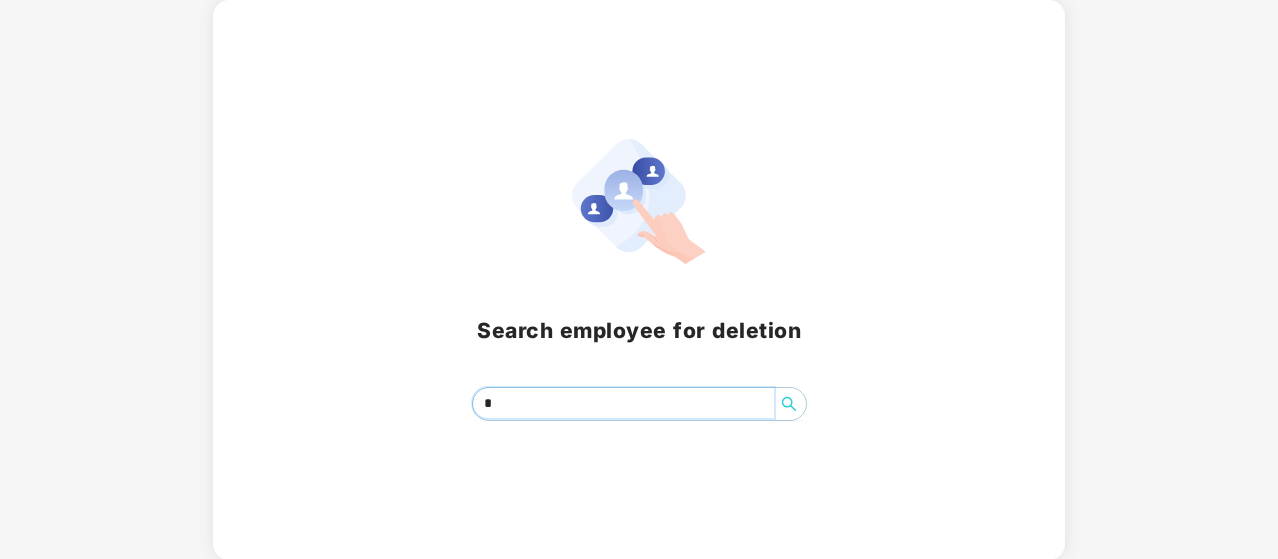type 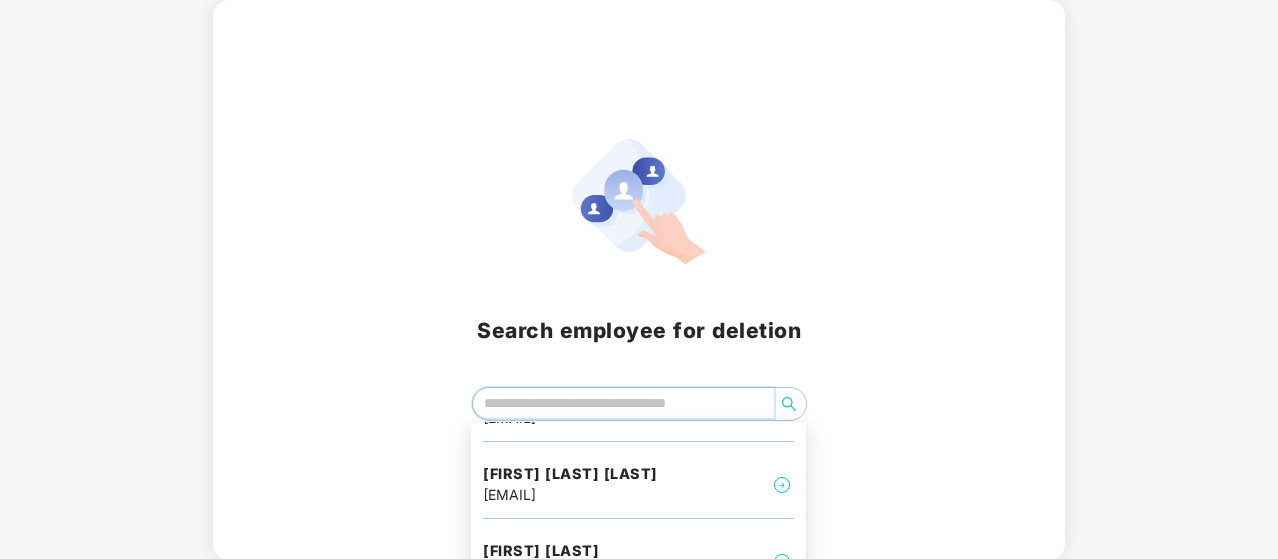 scroll, scrollTop: 233, scrollLeft: 0, axis: vertical 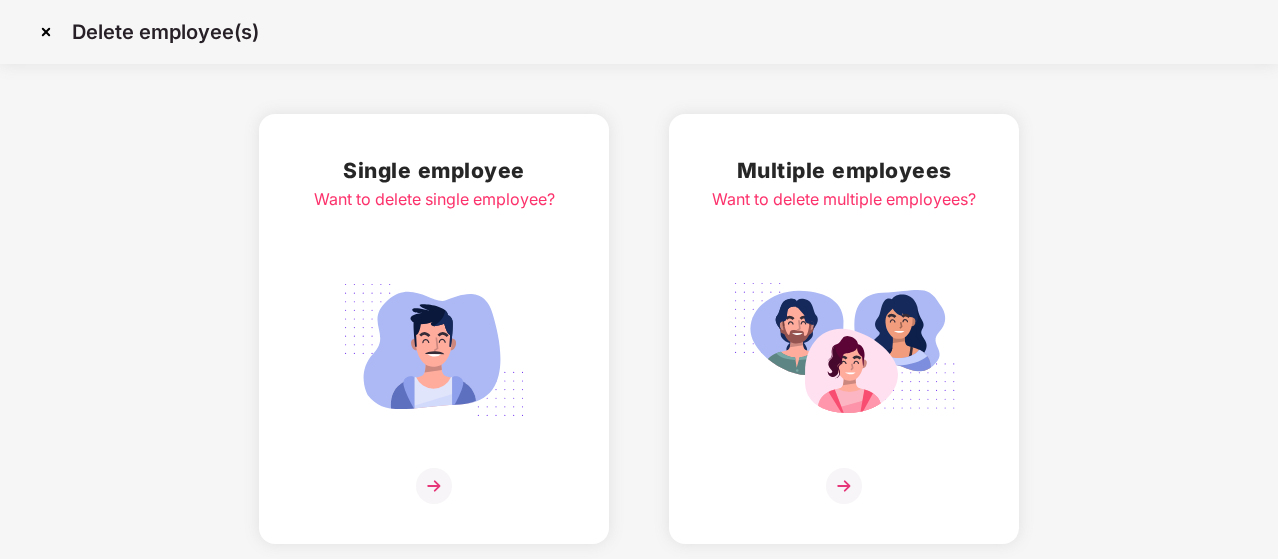 click at bounding box center (46, 32) 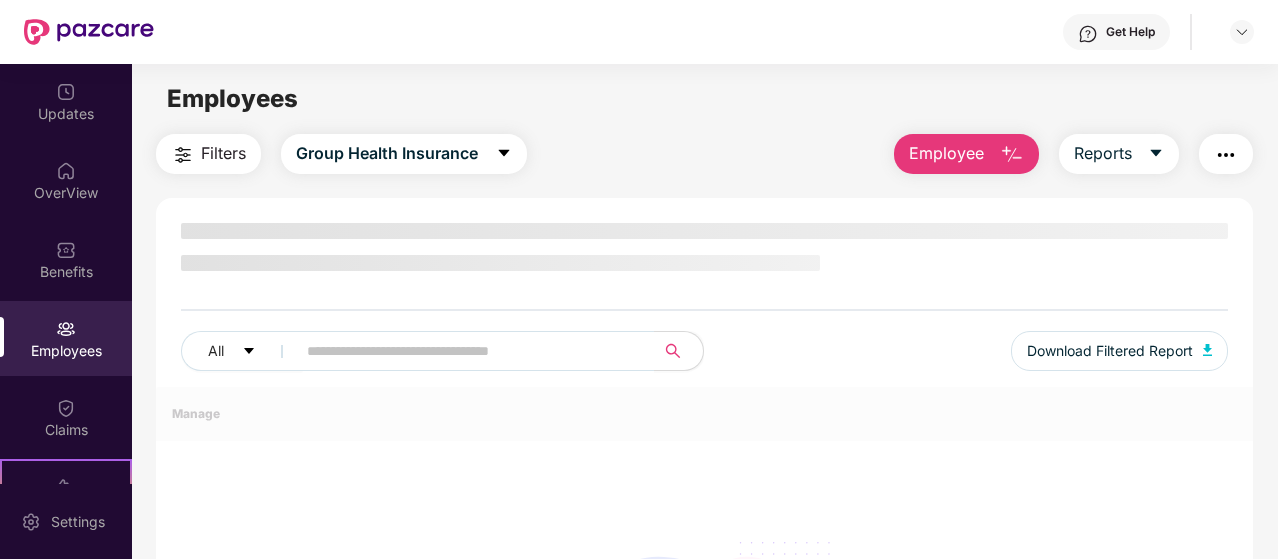 scroll, scrollTop: 0, scrollLeft: 0, axis: both 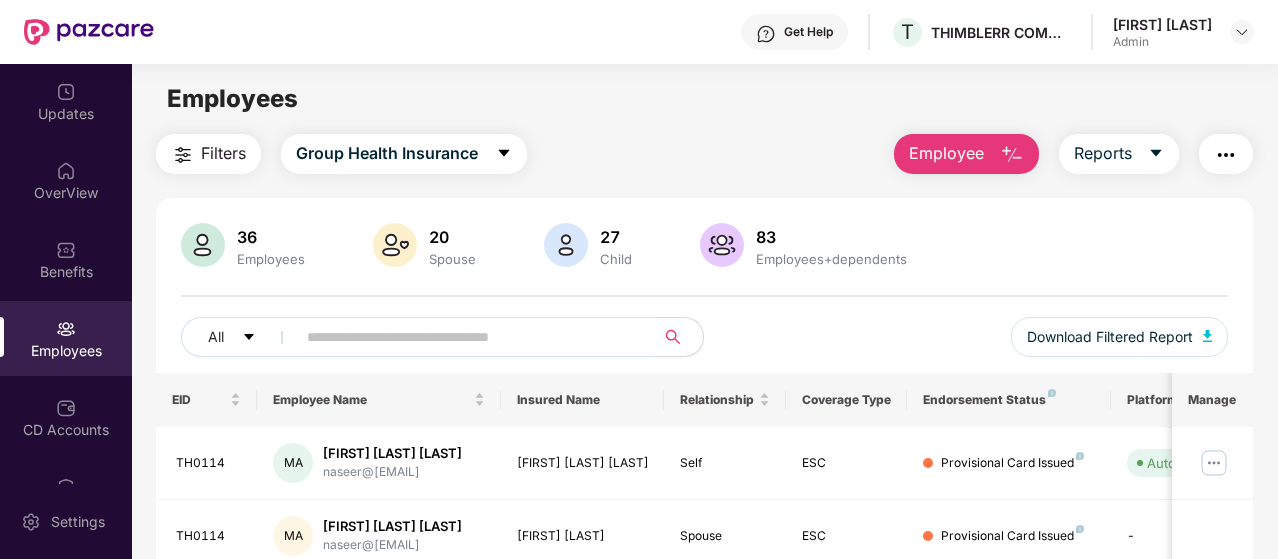 click on "36 Employees 20 Spouse 27 Child 83 Employees+dependents All Download Filtered Report" at bounding box center (704, 298) 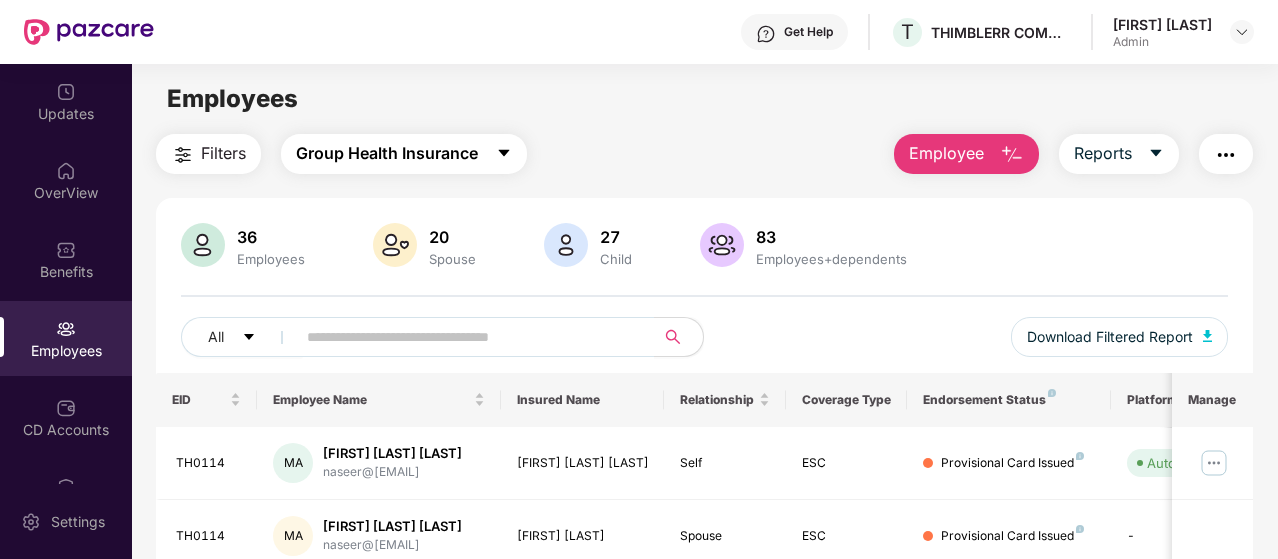 click 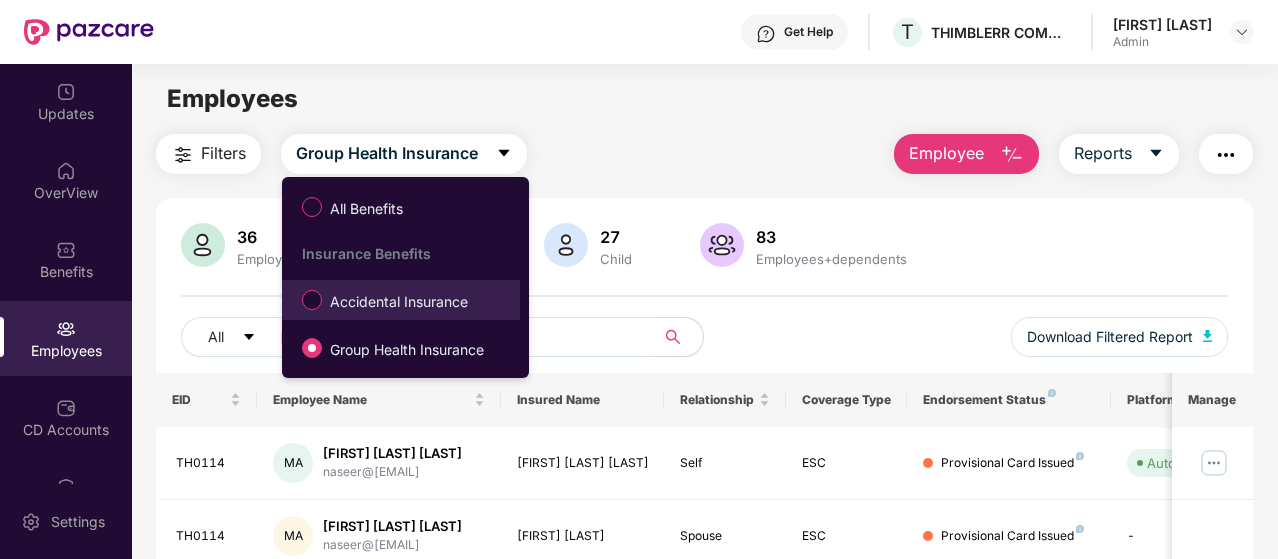 click on "Accidental Insurance" at bounding box center [399, 302] 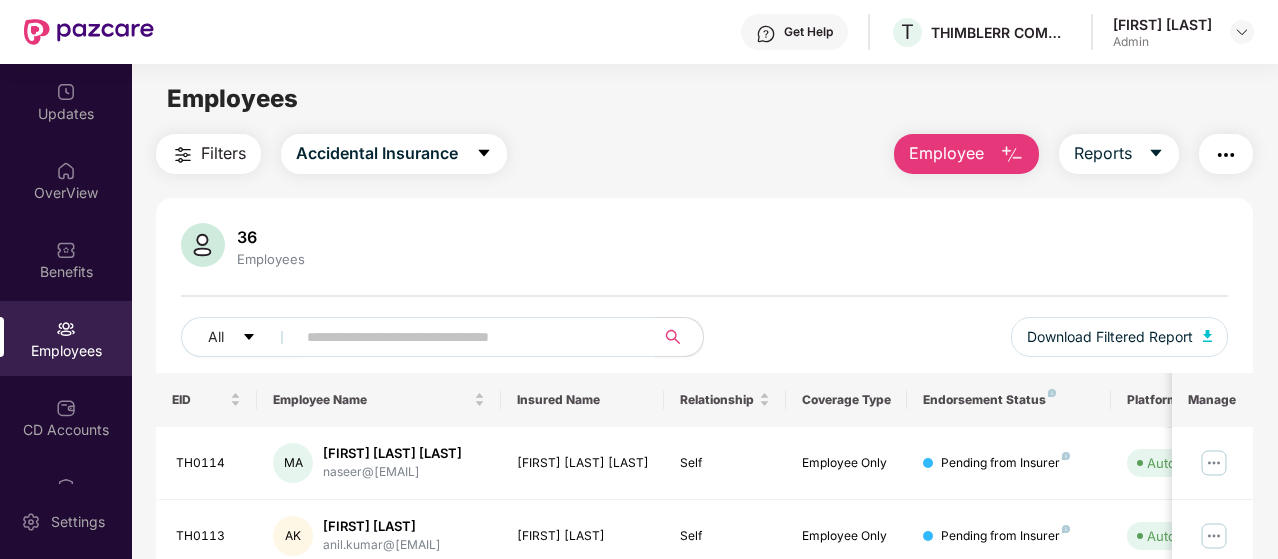 click at bounding box center (469, 337) 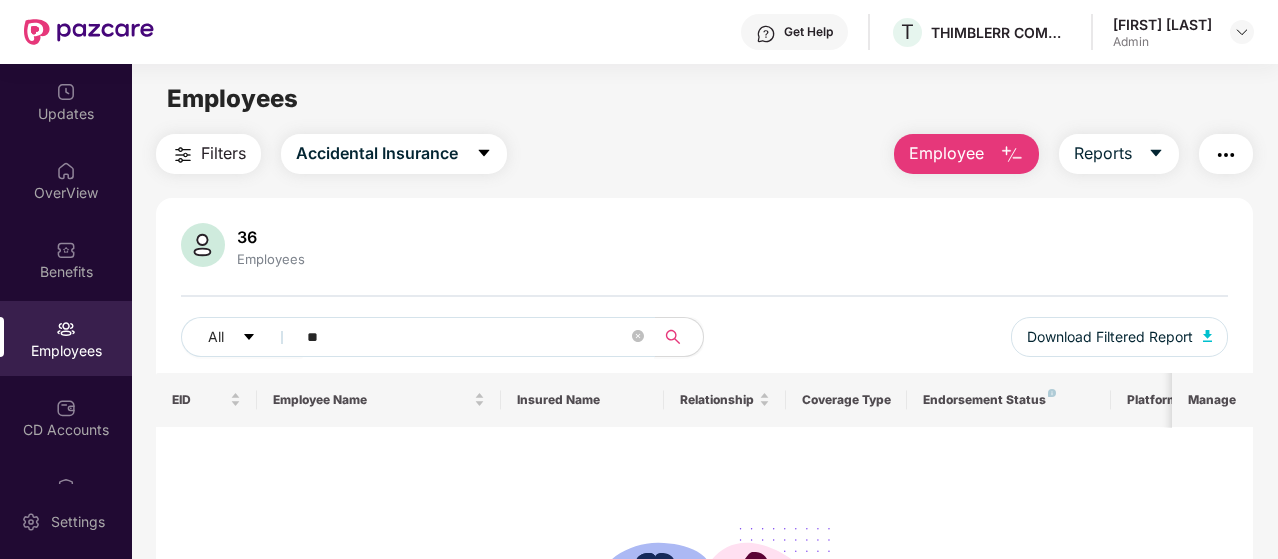 type on "*" 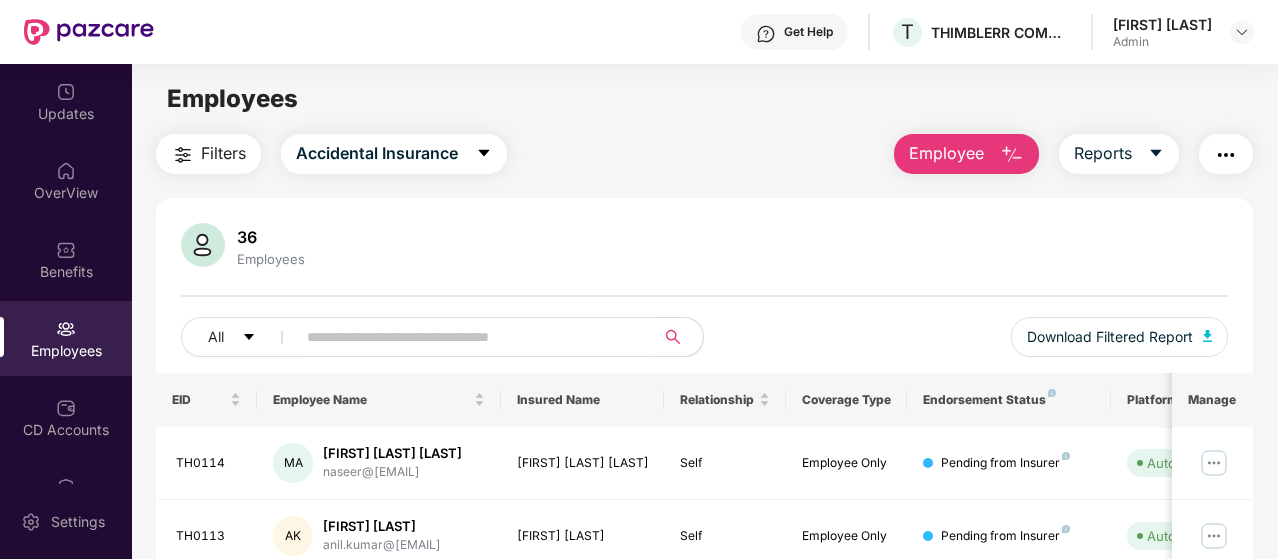 click at bounding box center [467, 337] 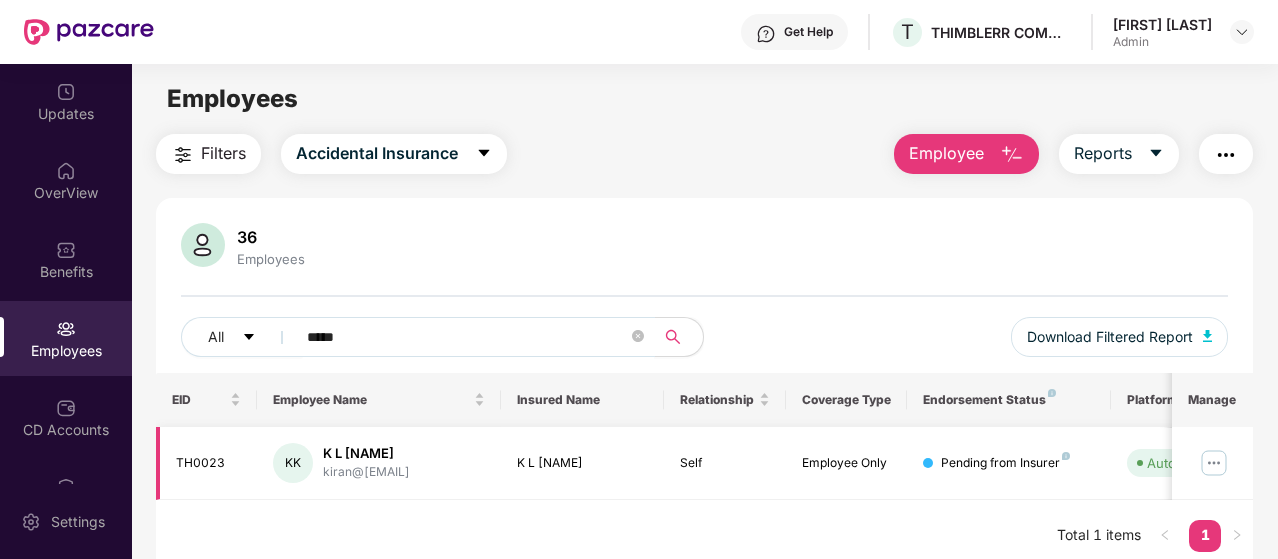 scroll, scrollTop: 64, scrollLeft: 0, axis: vertical 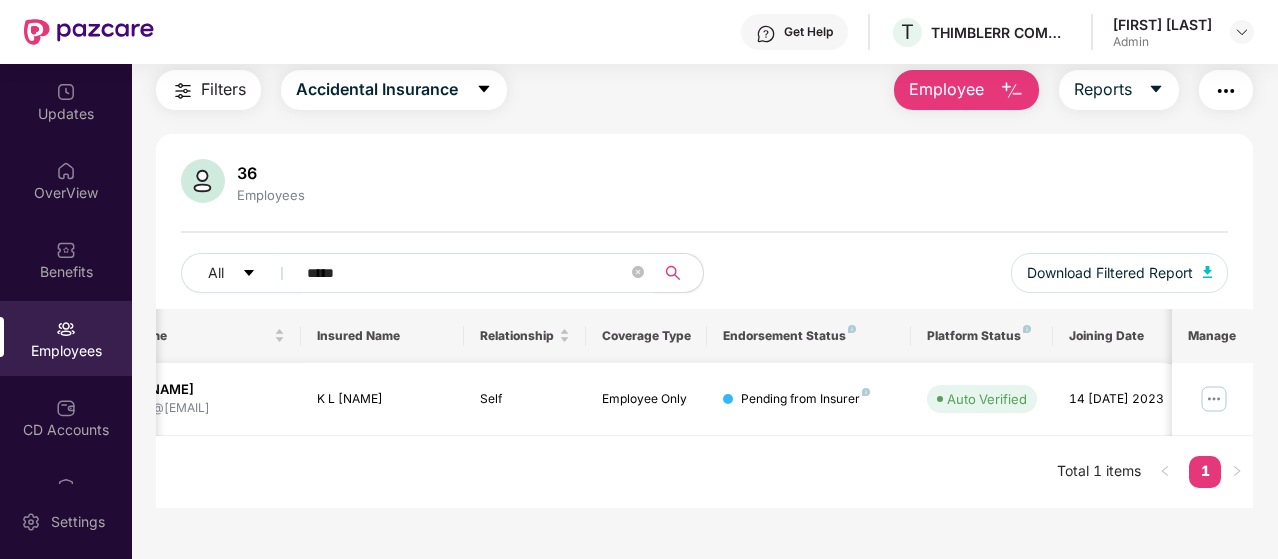 type on "*****" 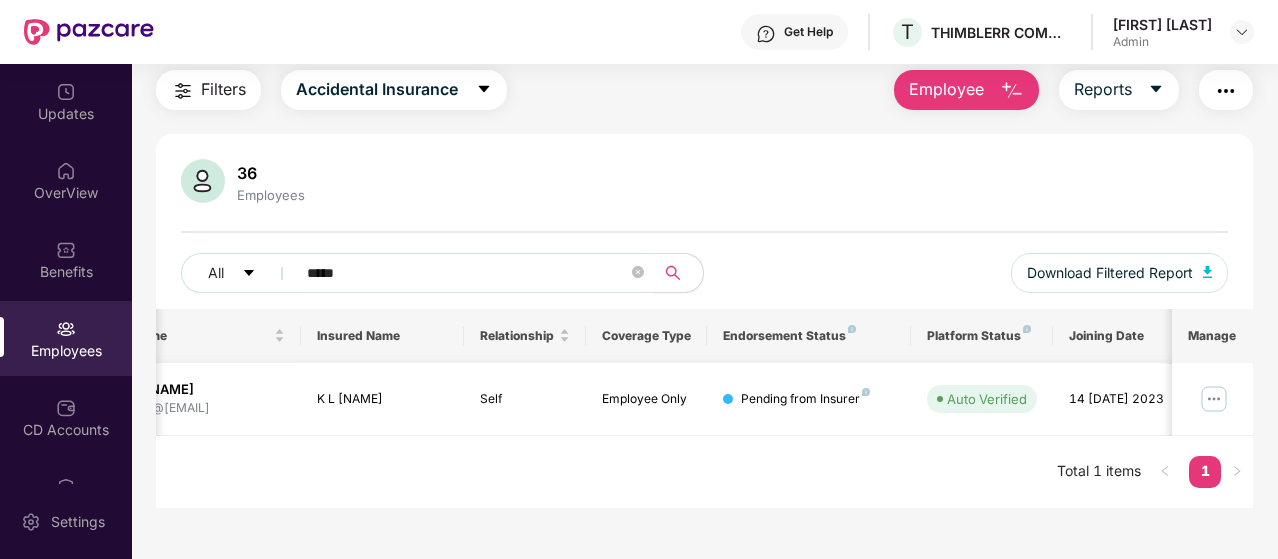 click at bounding box center (1214, 399) 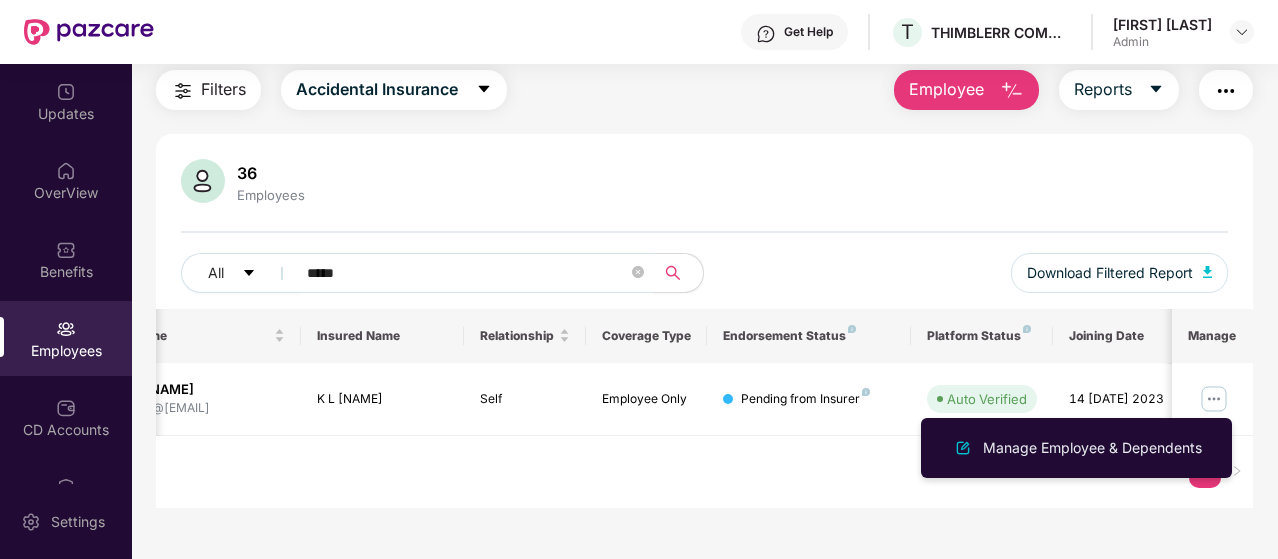 click on "36 Employees All ***** Download Filtered Report EID Employee Name Insured Name Relationship Coverage Type Endorsement Status Platform Status Joining Date Manage                   TH0023 KK K L Kiran Kumar   kiran@thimblerr.com K L Kiran Kumar Self Employee Only Pending from Insurer Auto Verified 14 July 2023 Total 1 items 1" at bounding box center [704, 321] 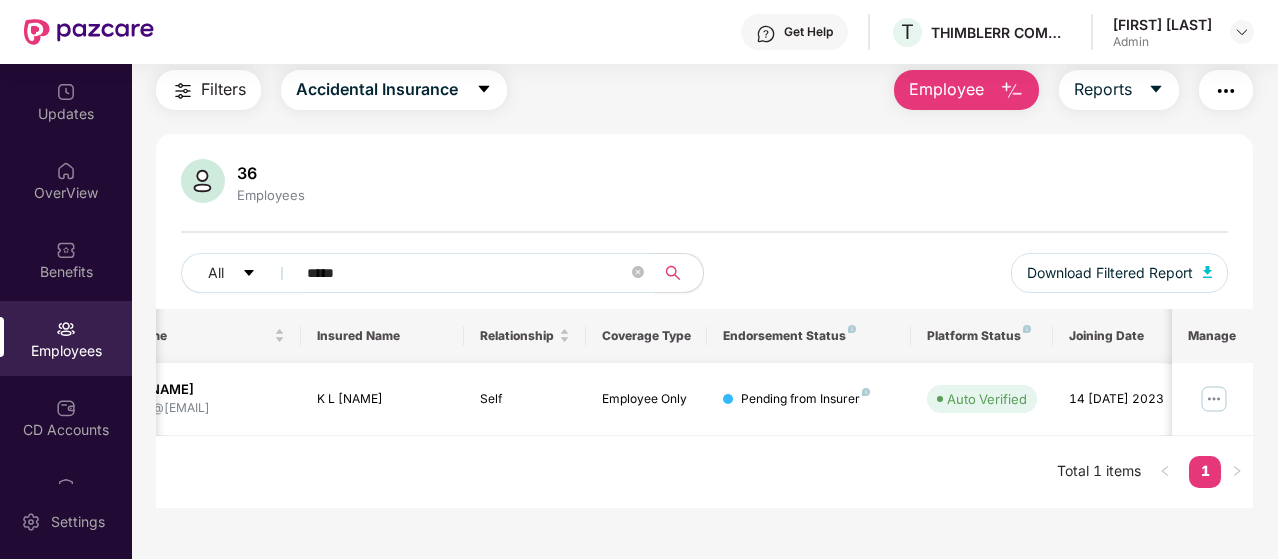 scroll, scrollTop: 0, scrollLeft: 0, axis: both 